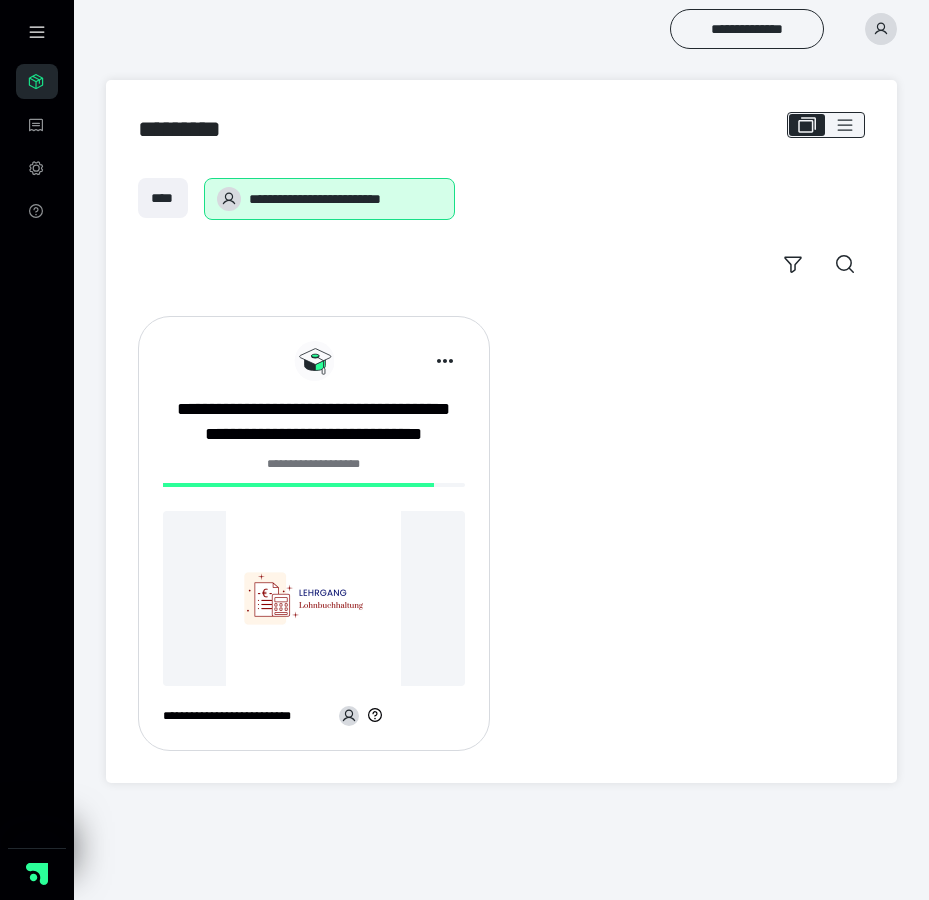 scroll, scrollTop: 0, scrollLeft: 0, axis: both 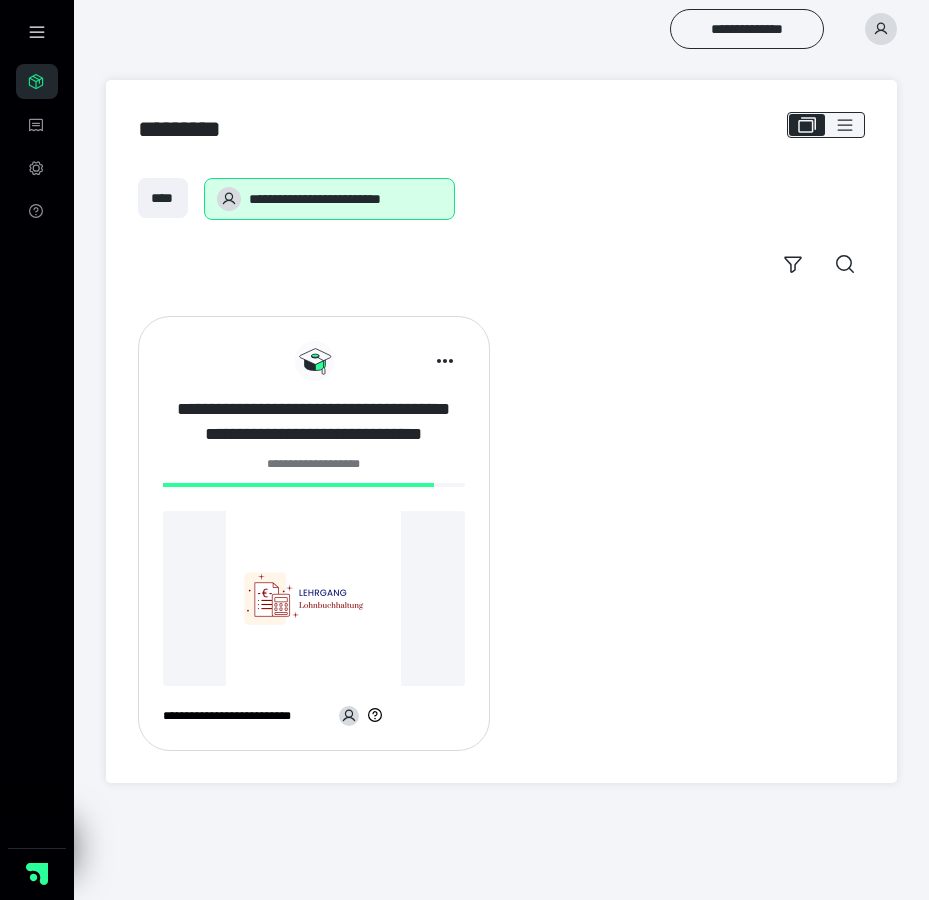 click on "**********" at bounding box center (314, 422) 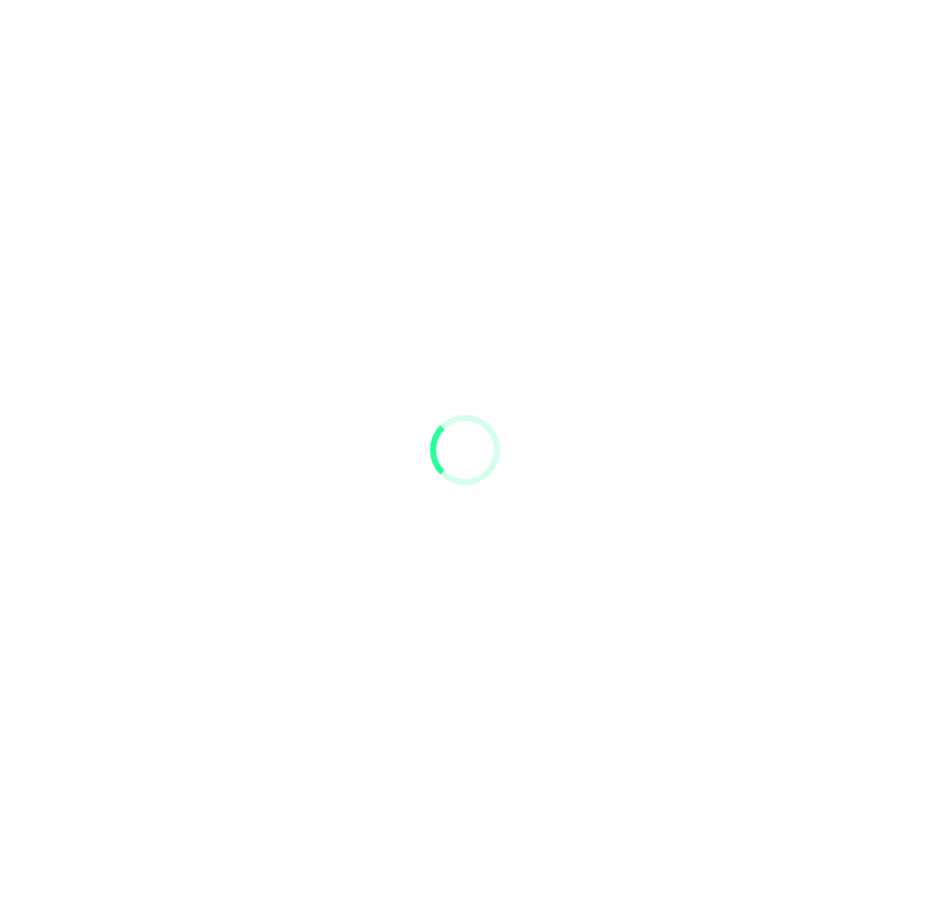 scroll, scrollTop: 0, scrollLeft: 0, axis: both 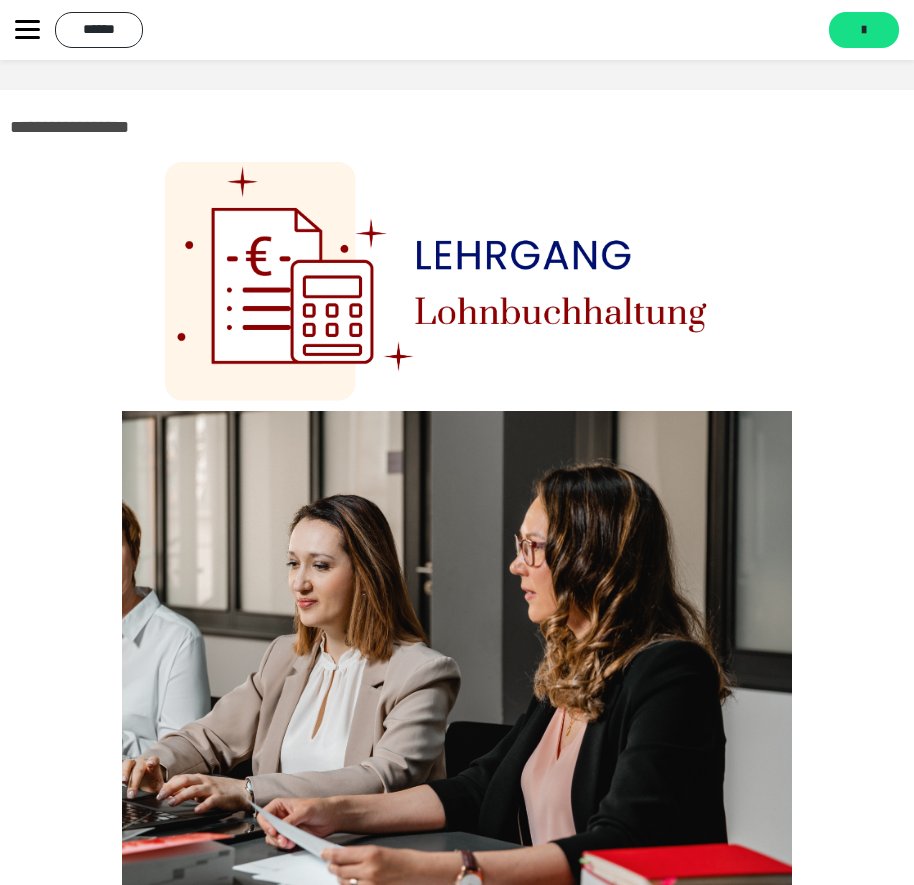 click 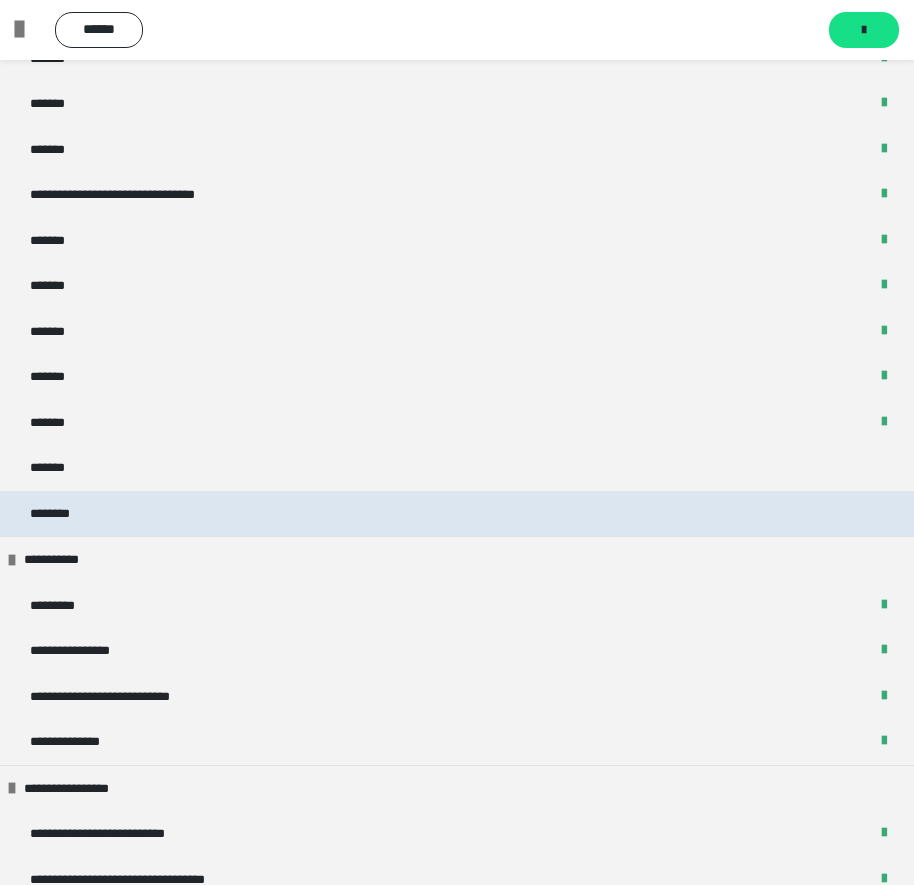 scroll, scrollTop: 793, scrollLeft: 0, axis: vertical 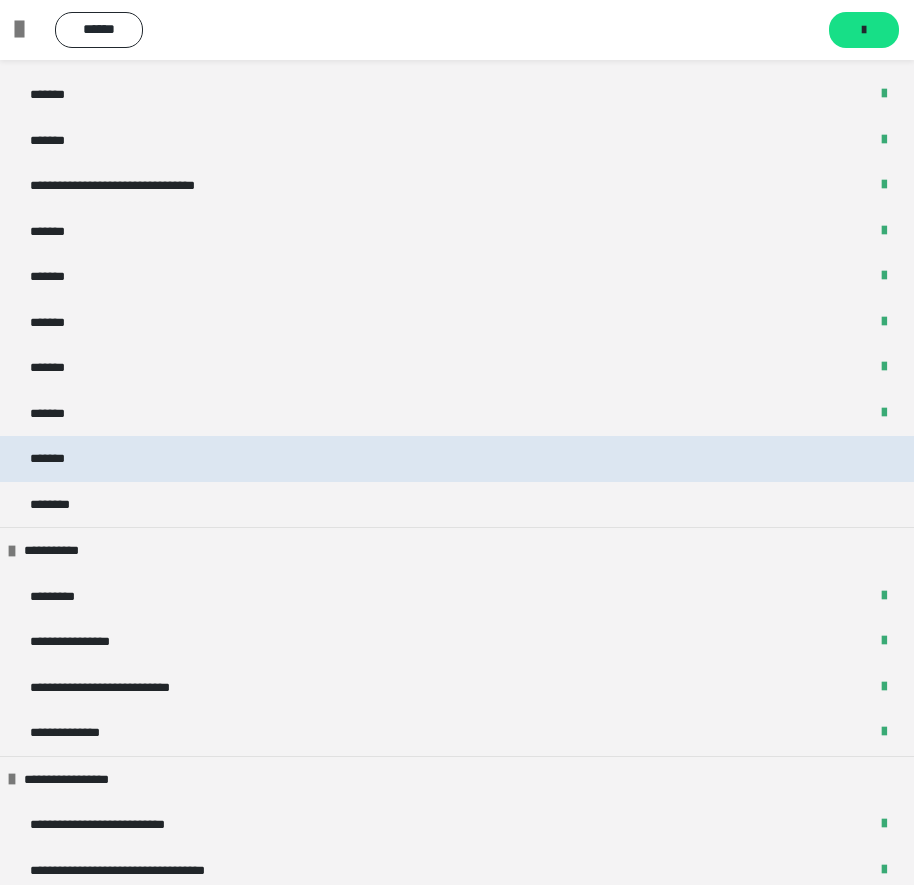 click on "*******" at bounding box center (457, 459) 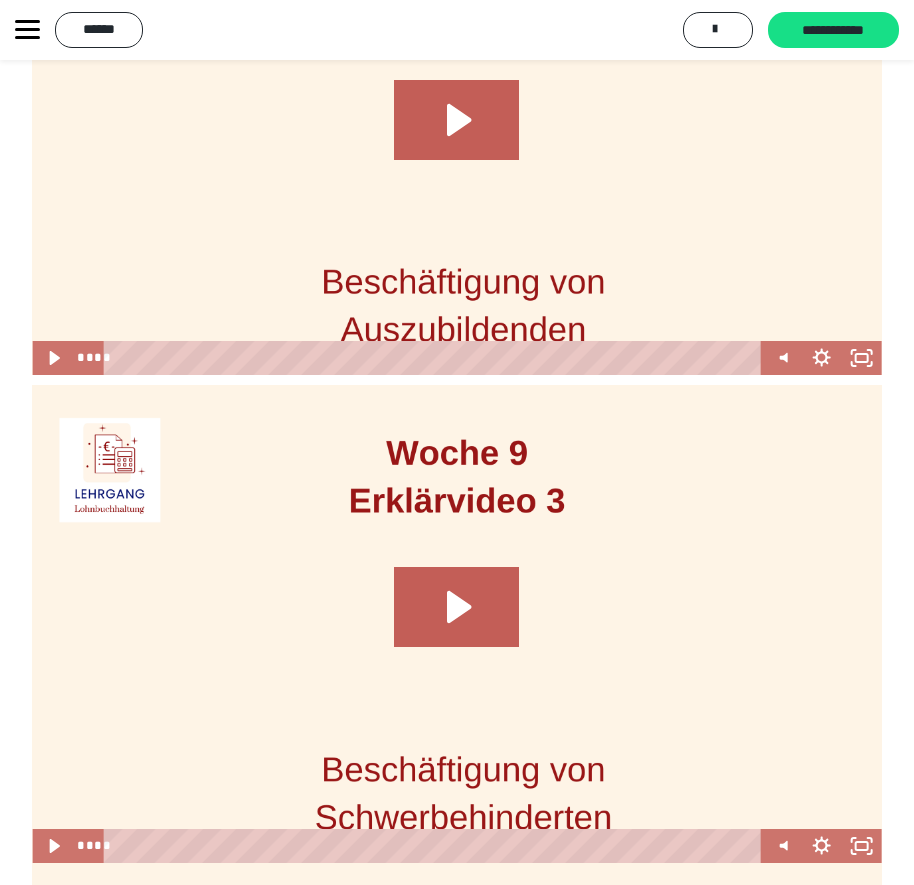 scroll, scrollTop: 1900, scrollLeft: 0, axis: vertical 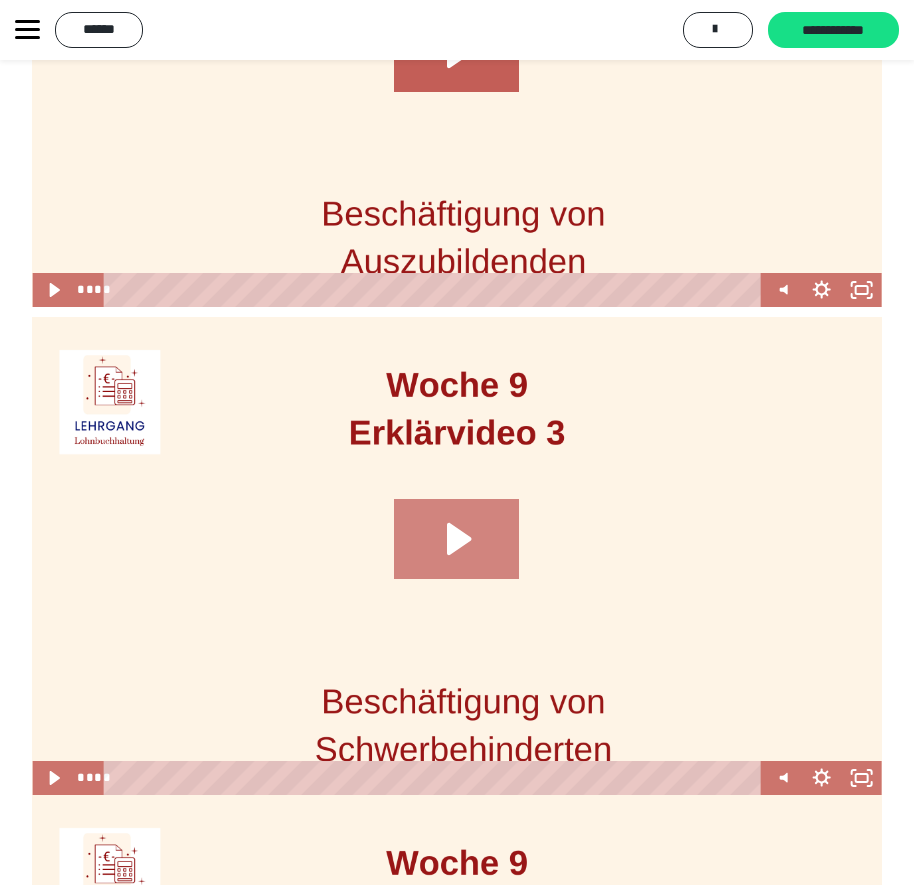 click 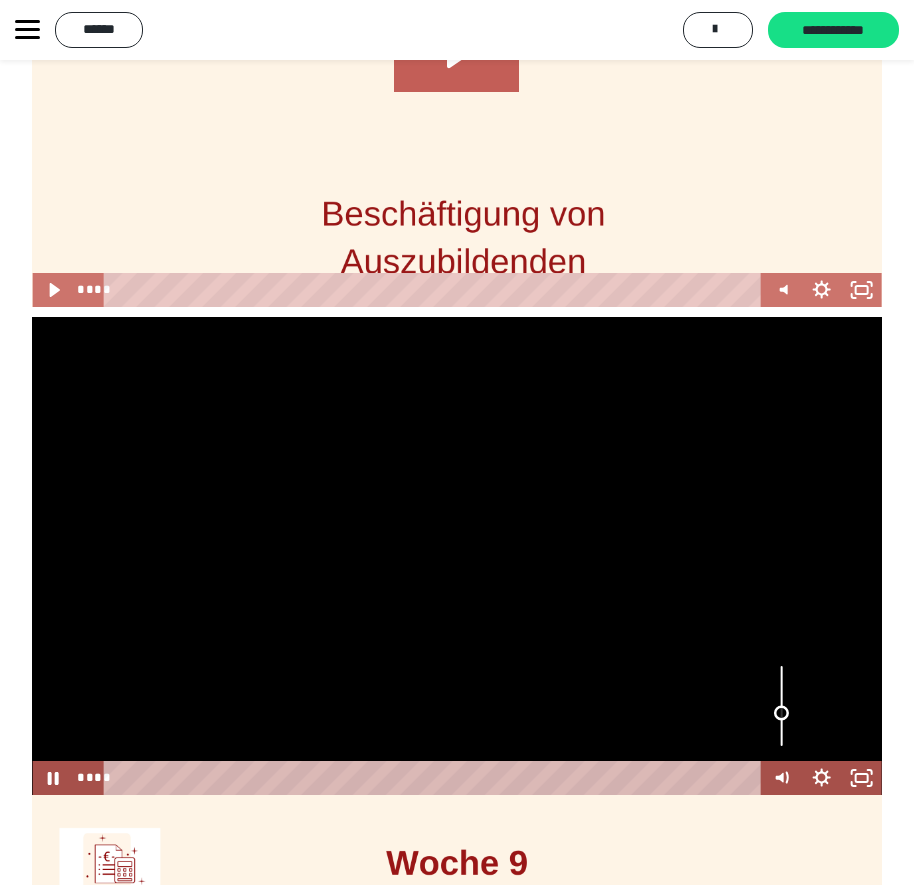 click at bounding box center [781, 713] 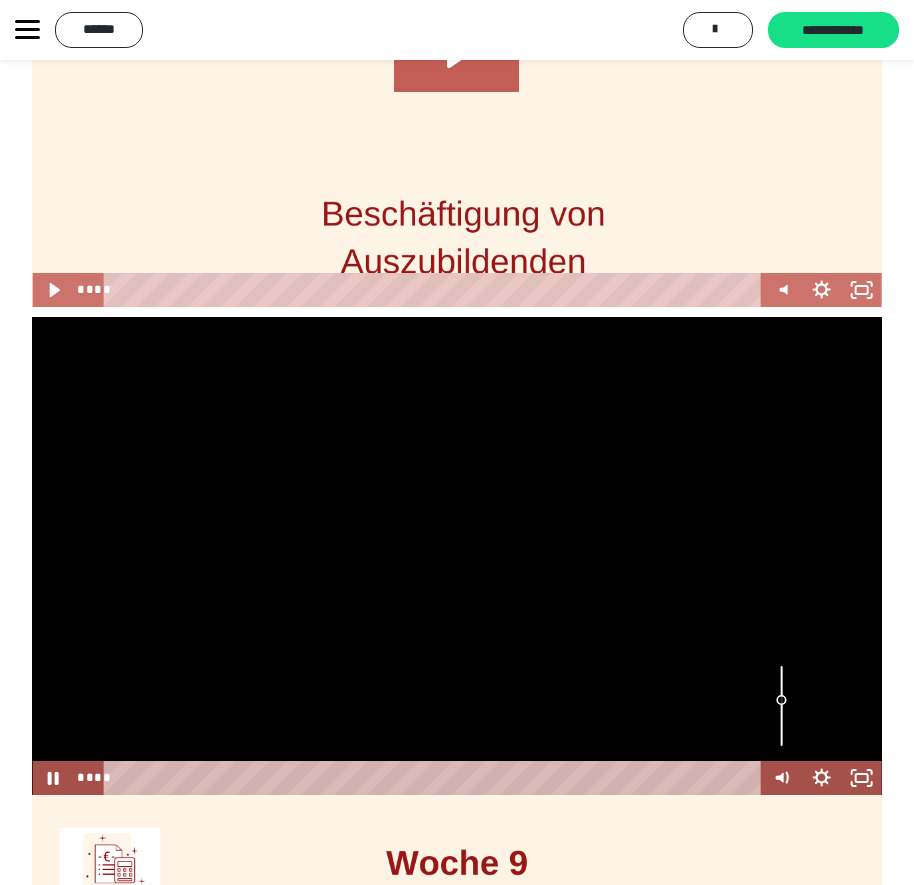 click at bounding box center [782, 706] 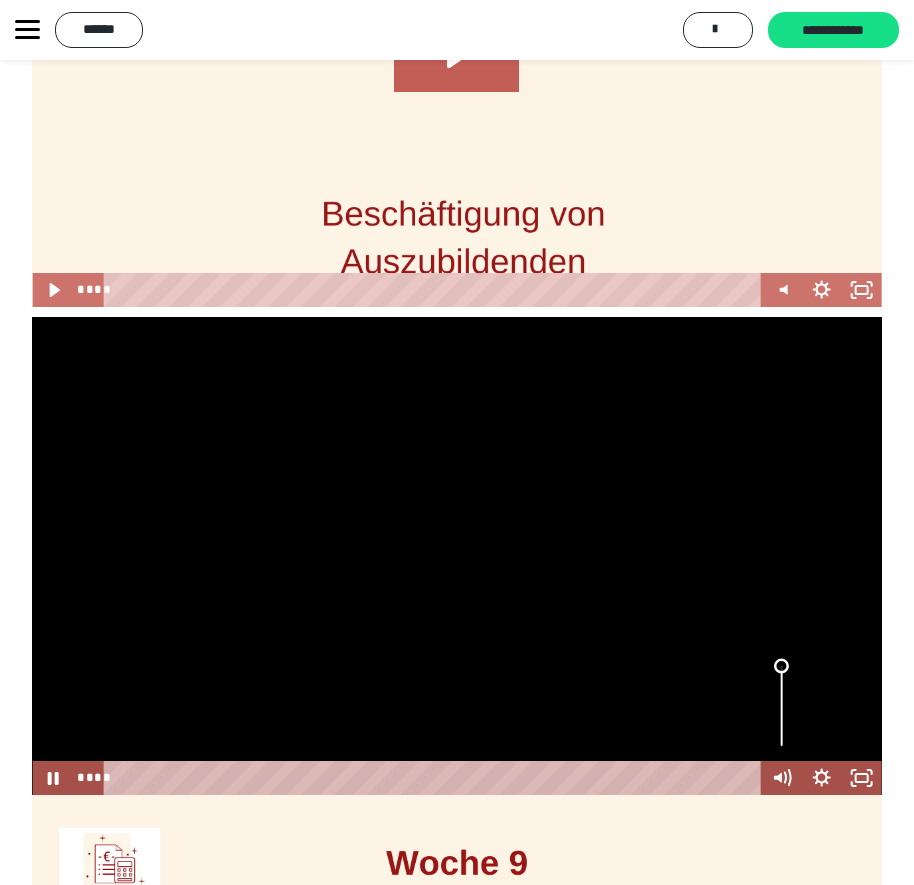 drag, startPoint x: 779, startPoint y: 683, endPoint x: 779, endPoint y: 653, distance: 30 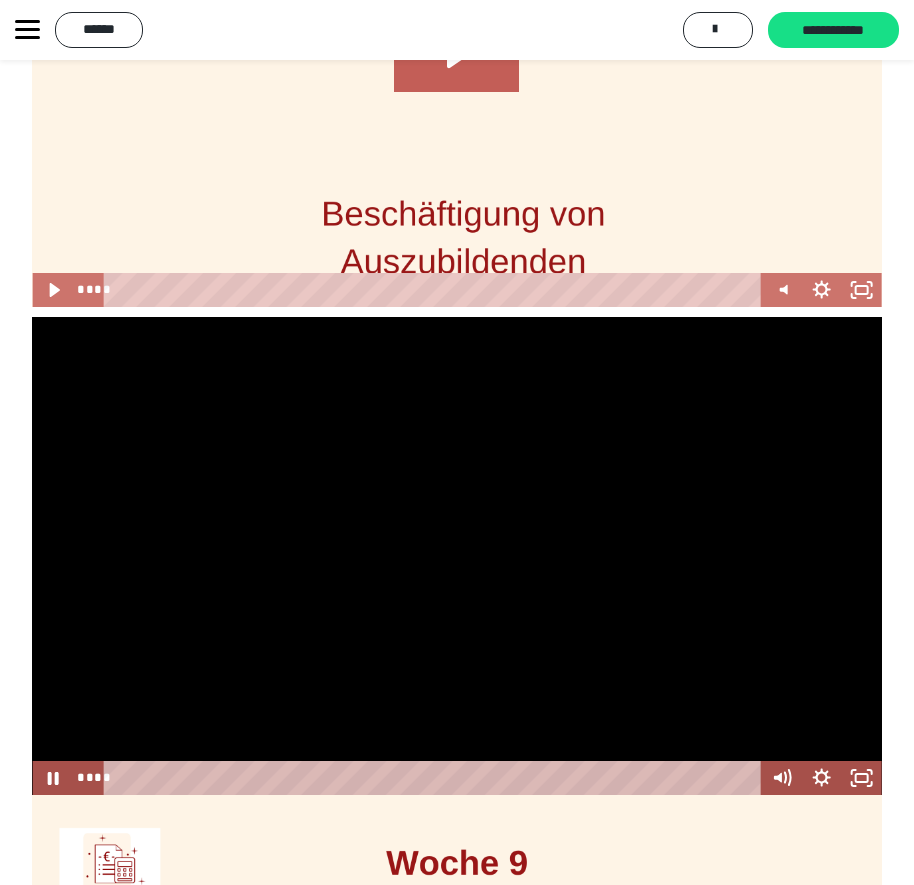 click at bounding box center [435, 778] 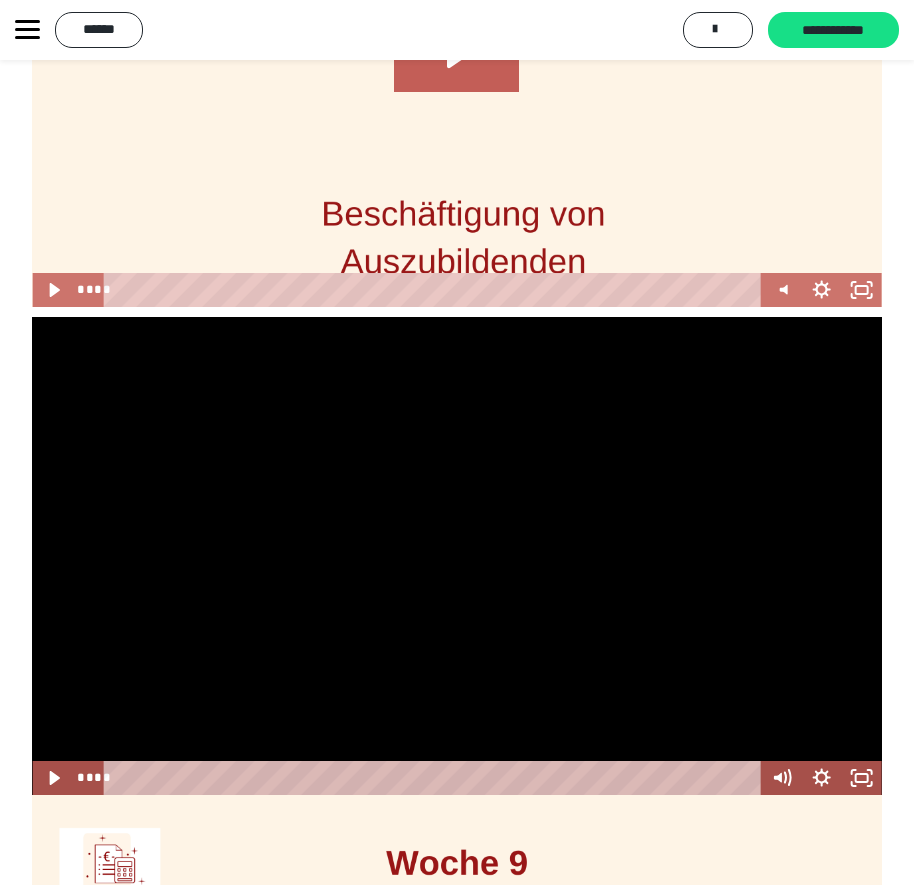 click on "**********" at bounding box center (456, 556) 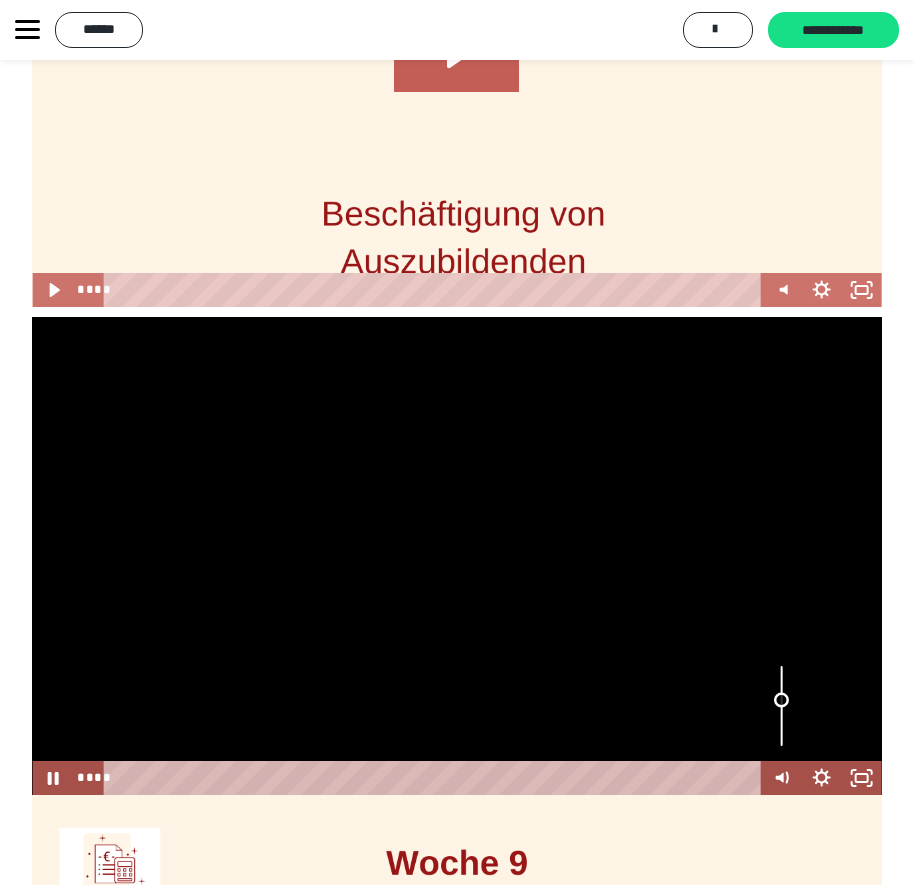click at bounding box center [782, 706] 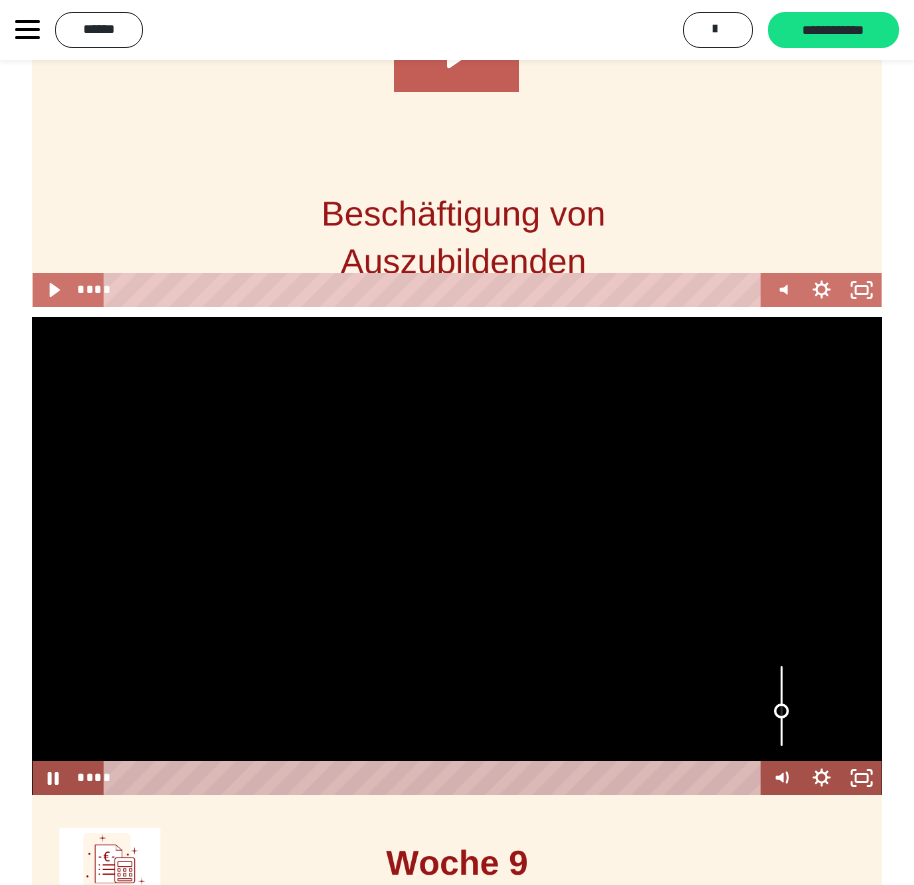 click at bounding box center [782, 706] 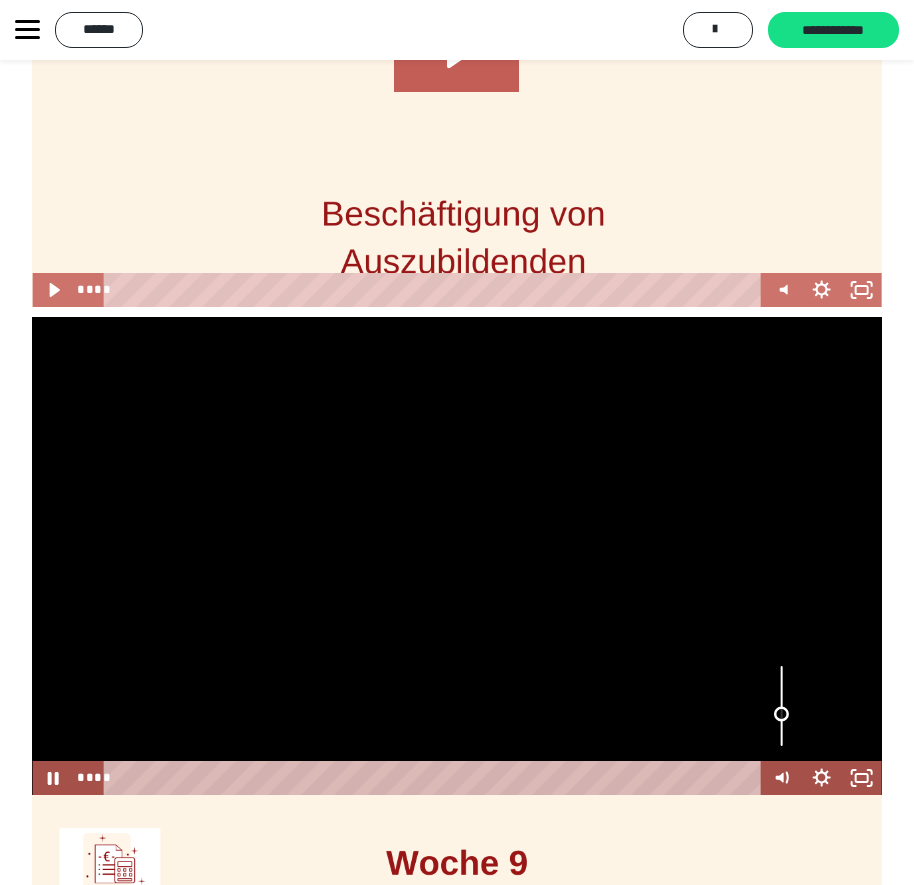 click at bounding box center (781, 714) 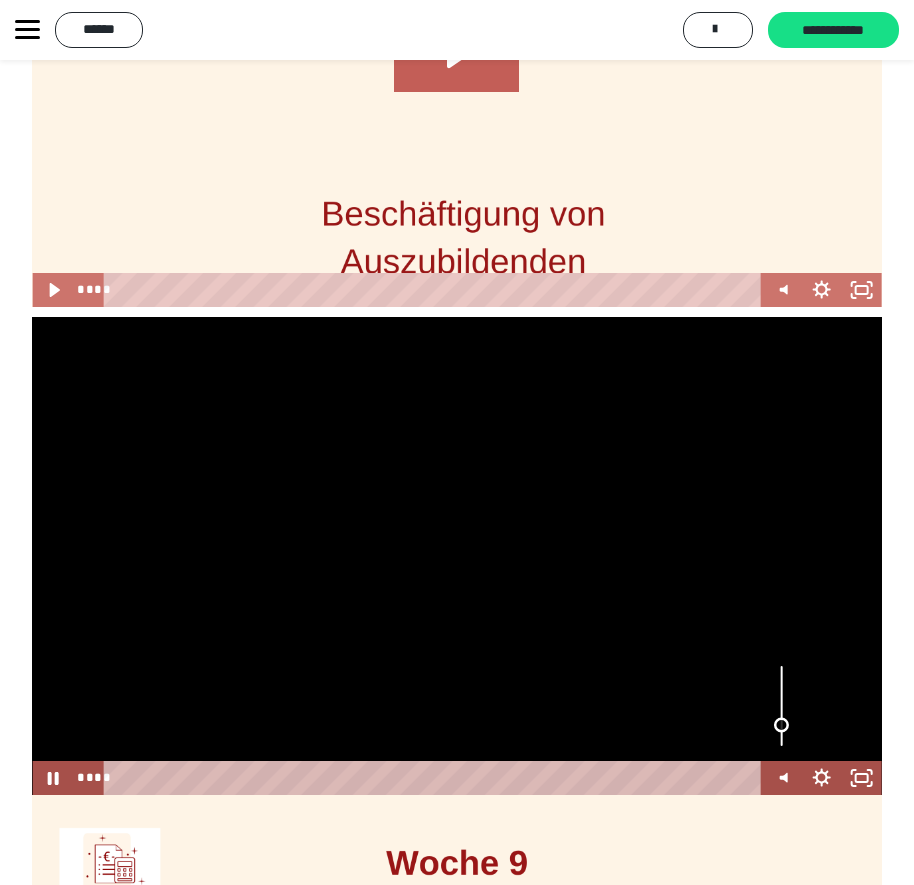 click at bounding box center (782, 706) 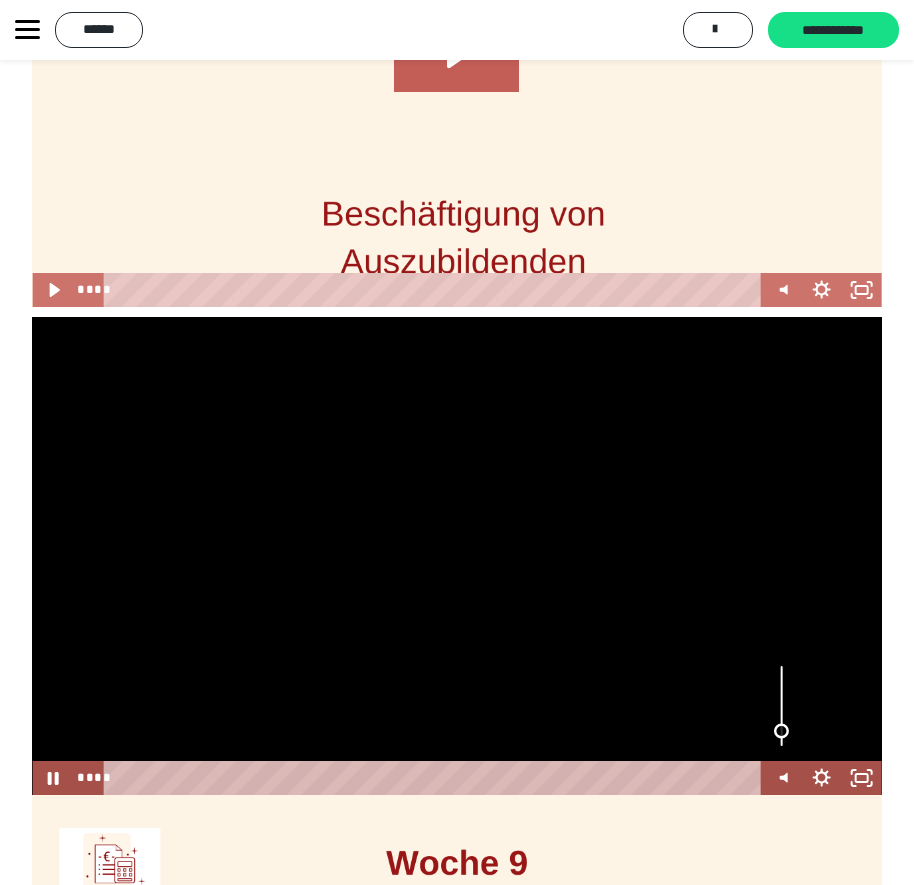 click at bounding box center (781, 731) 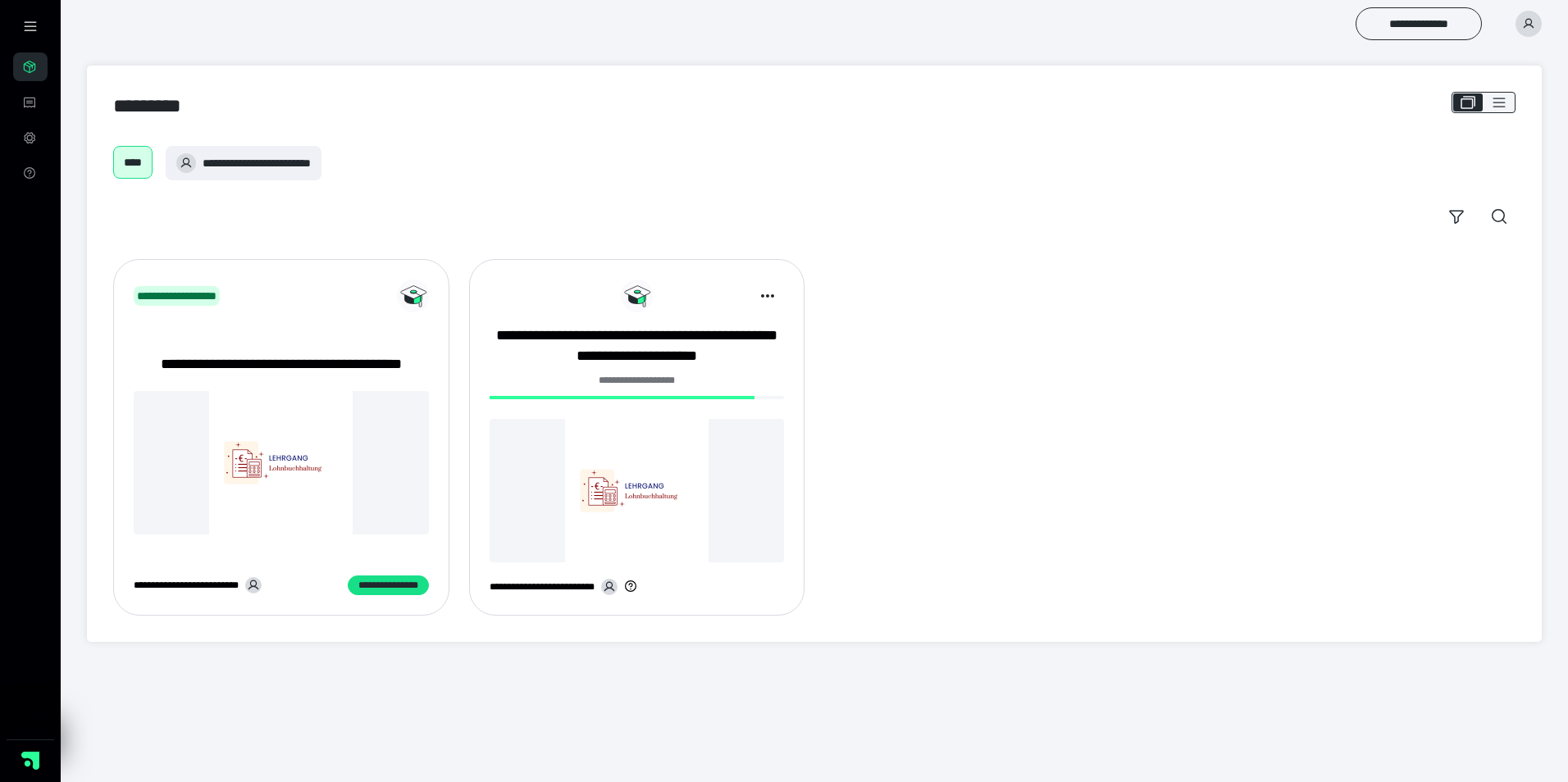 scroll, scrollTop: 0, scrollLeft: 0, axis: both 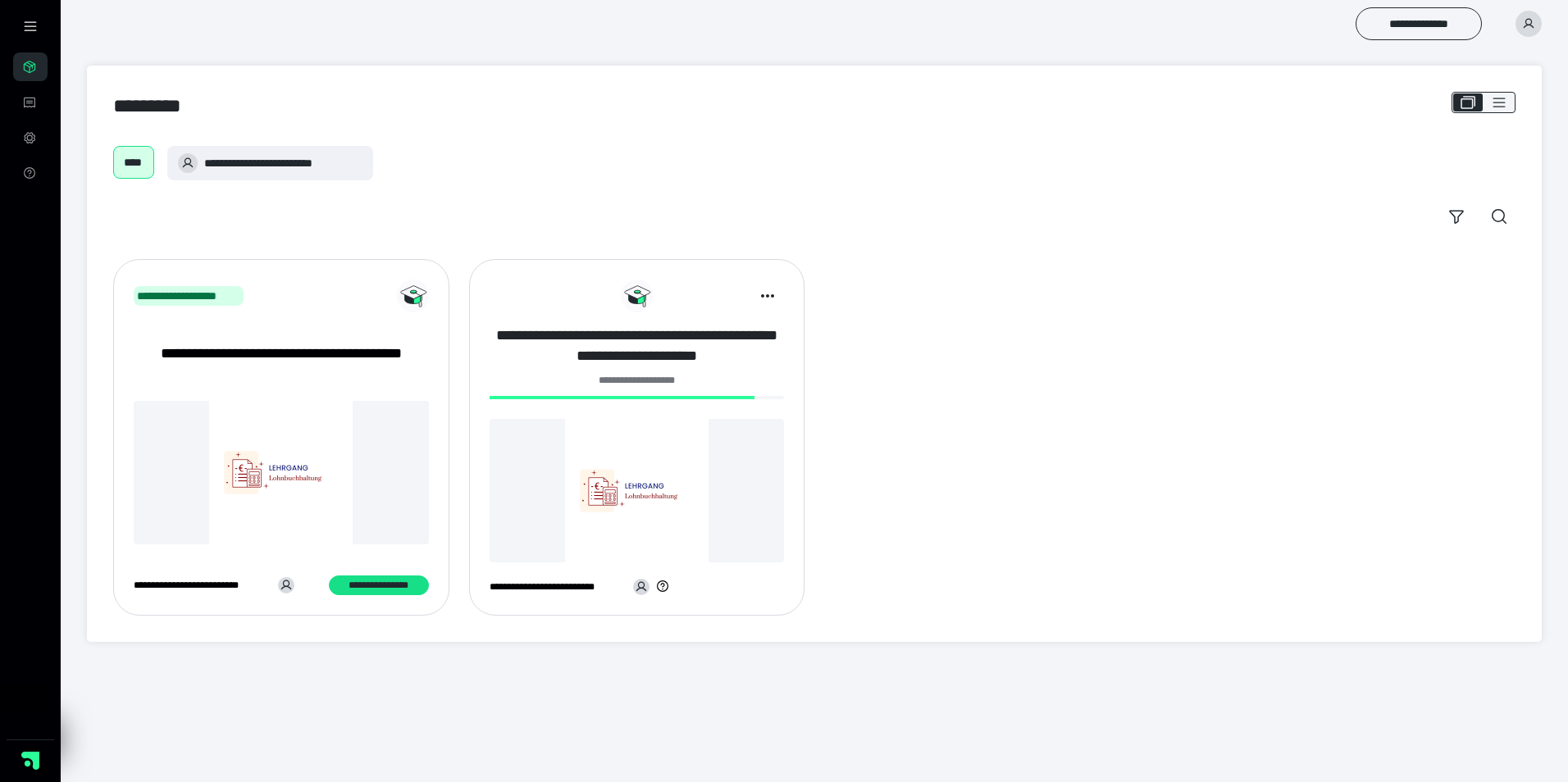 click on "**********" at bounding box center [637, 346] 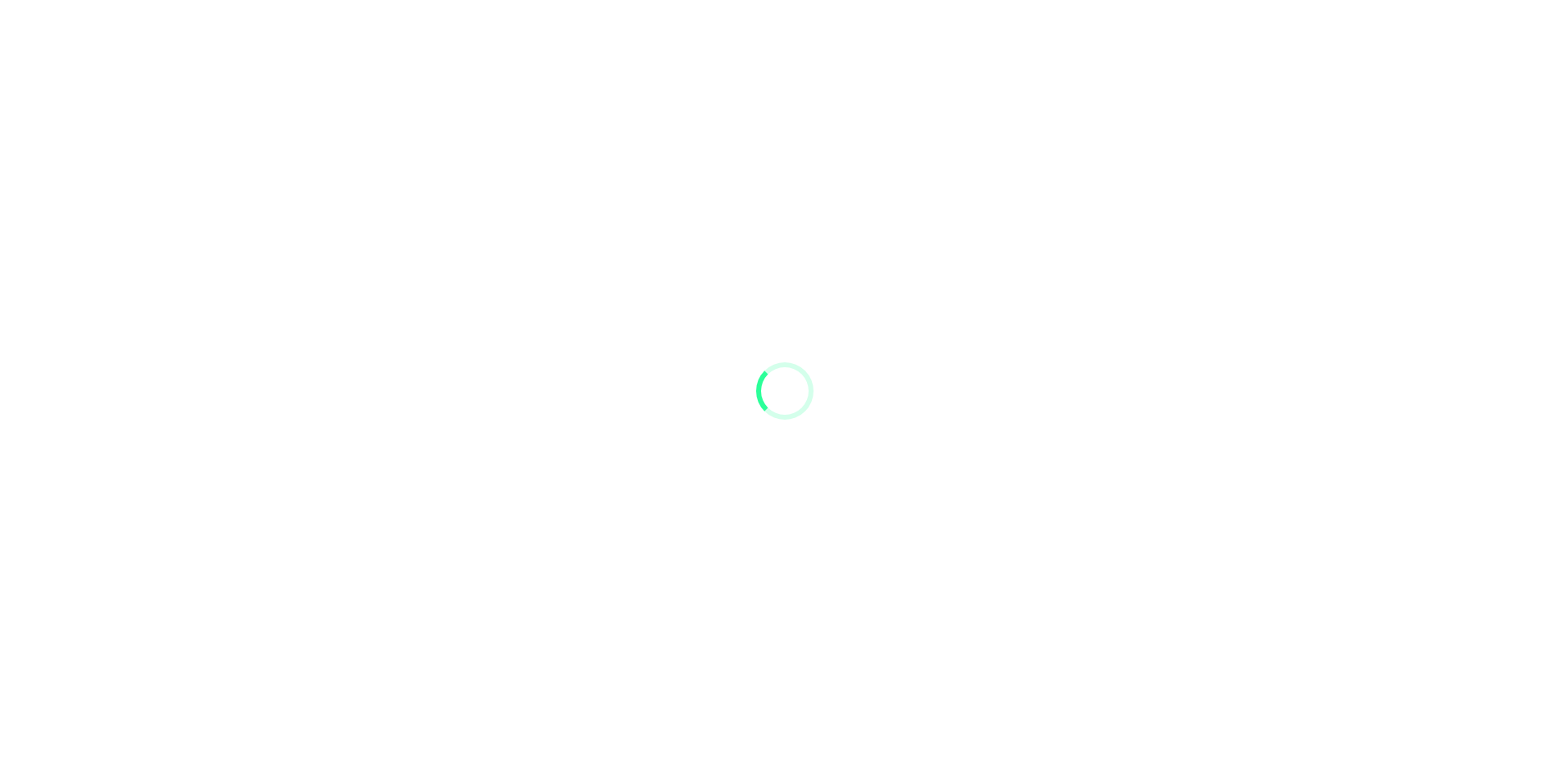 scroll, scrollTop: 0, scrollLeft: 0, axis: both 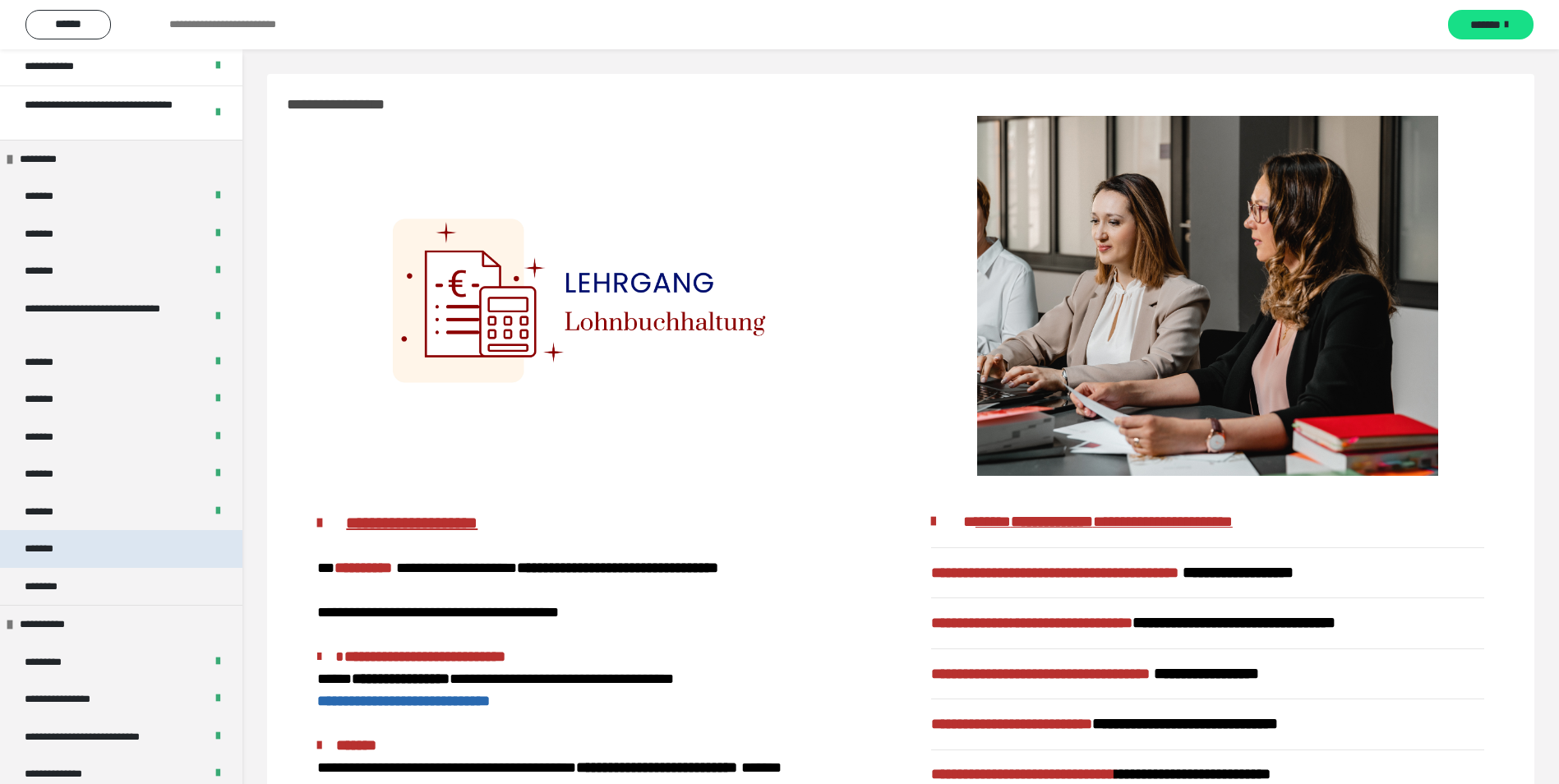 click on "*******" at bounding box center (51, 549) 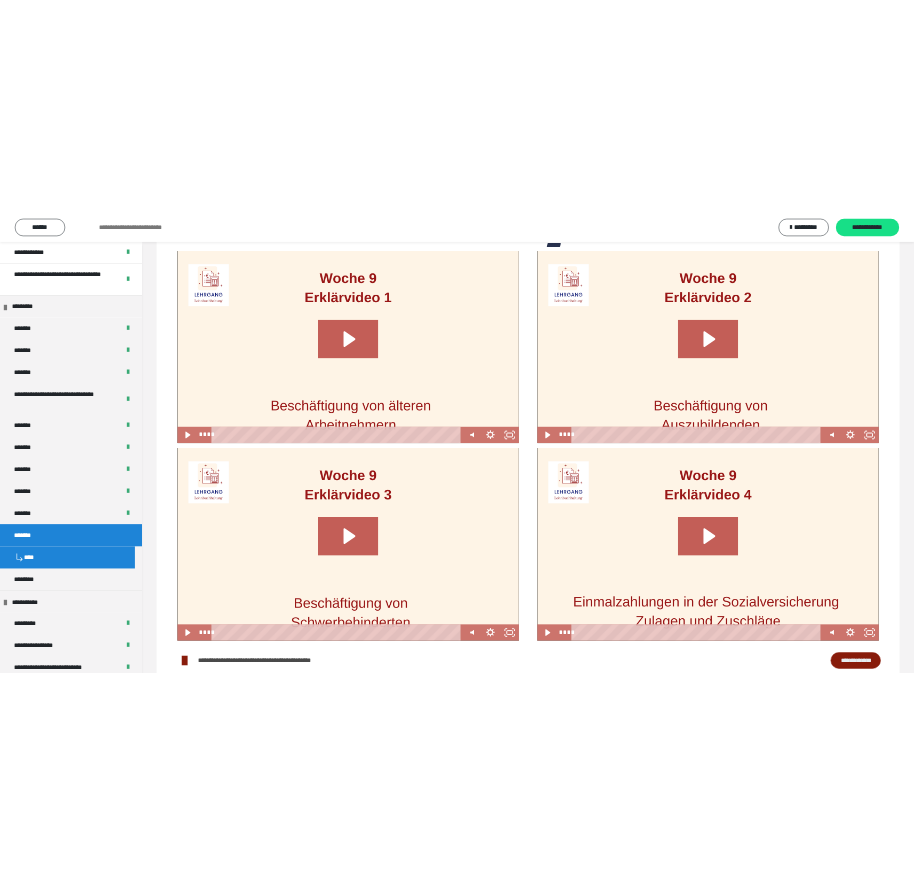 scroll, scrollTop: 700, scrollLeft: 0, axis: vertical 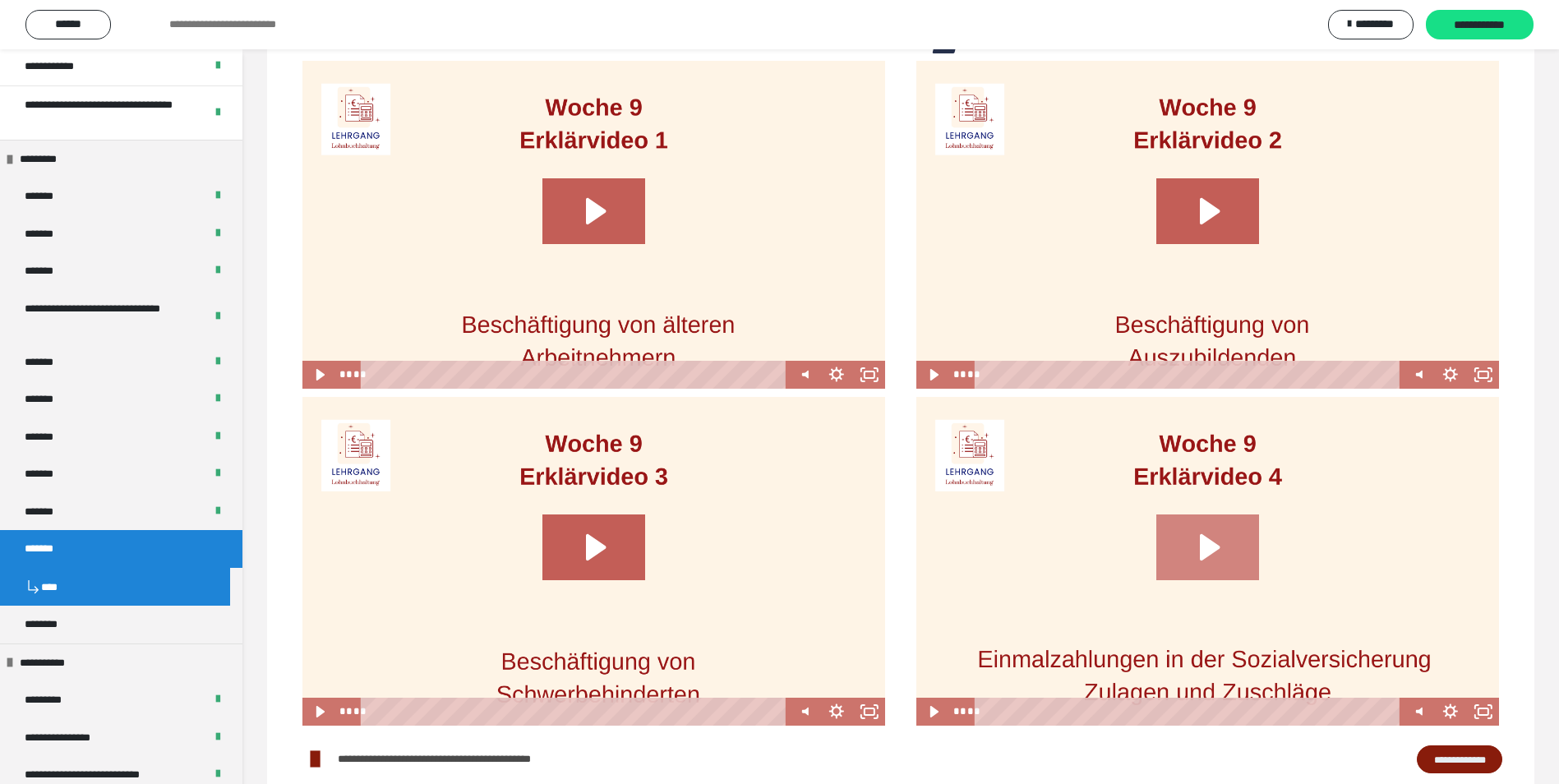 click 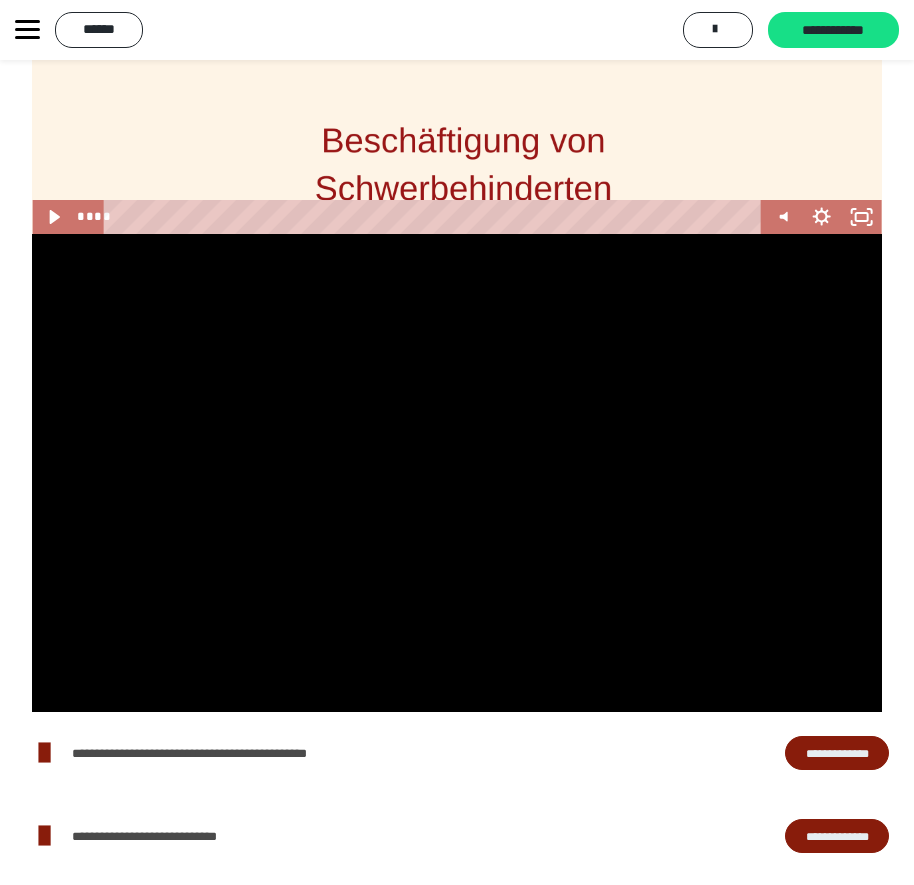 scroll, scrollTop: 2500, scrollLeft: 0, axis: vertical 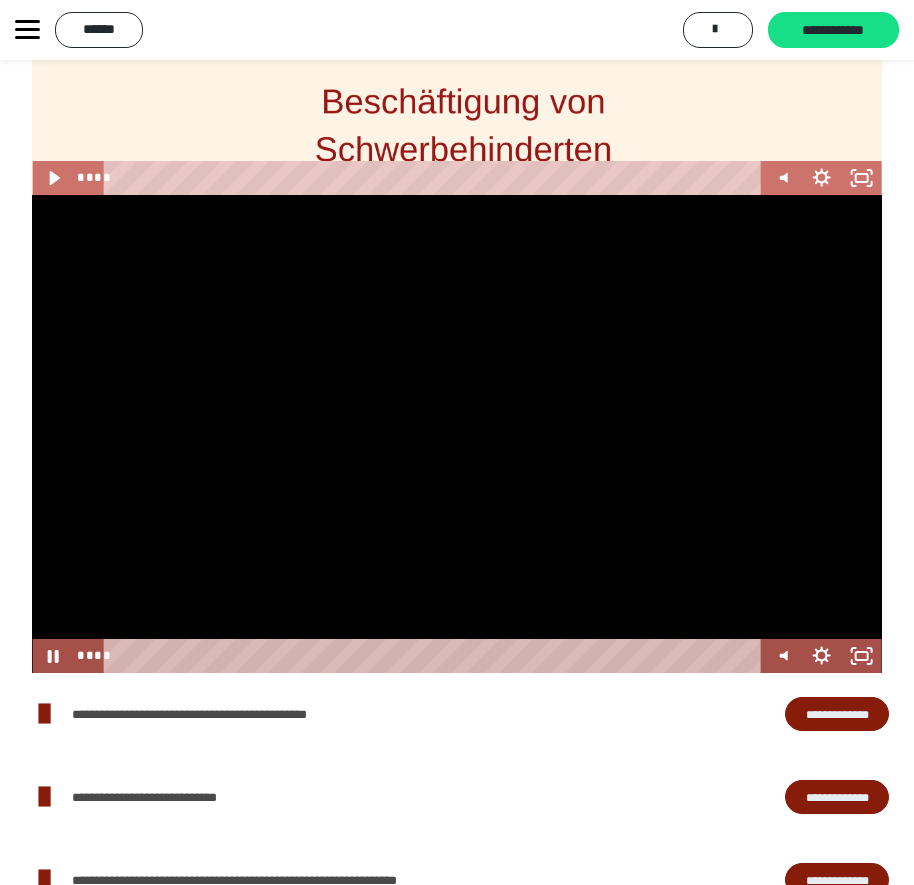 click at bounding box center (435, 656) 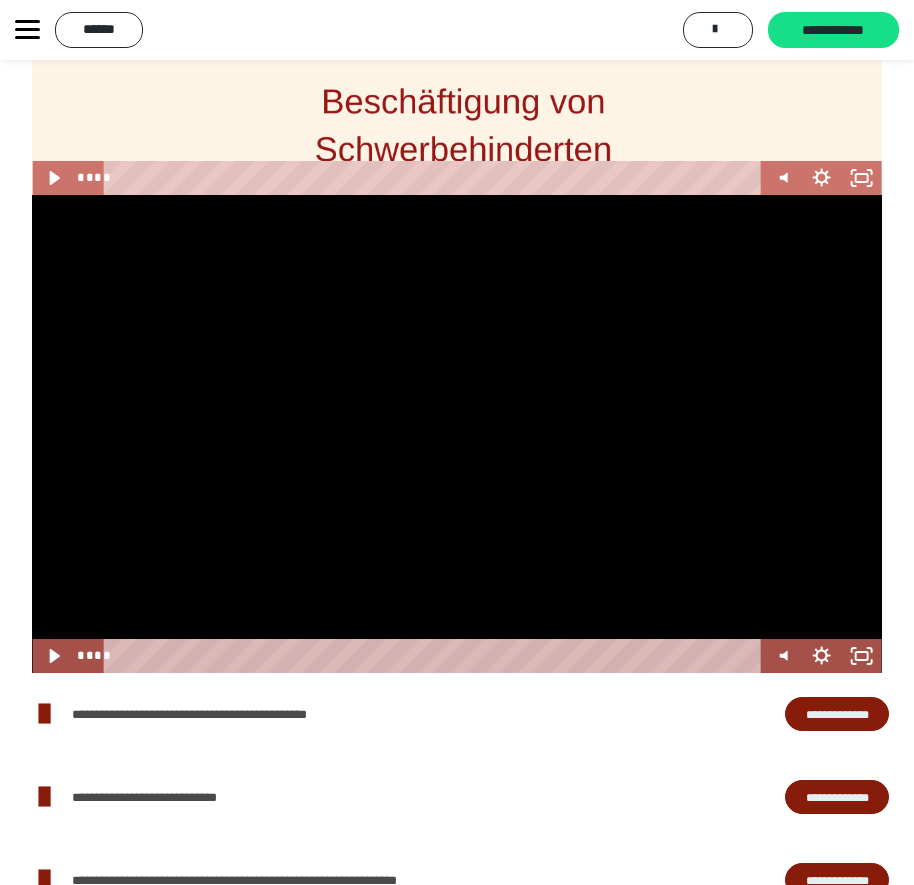 click at bounding box center [456, 434] 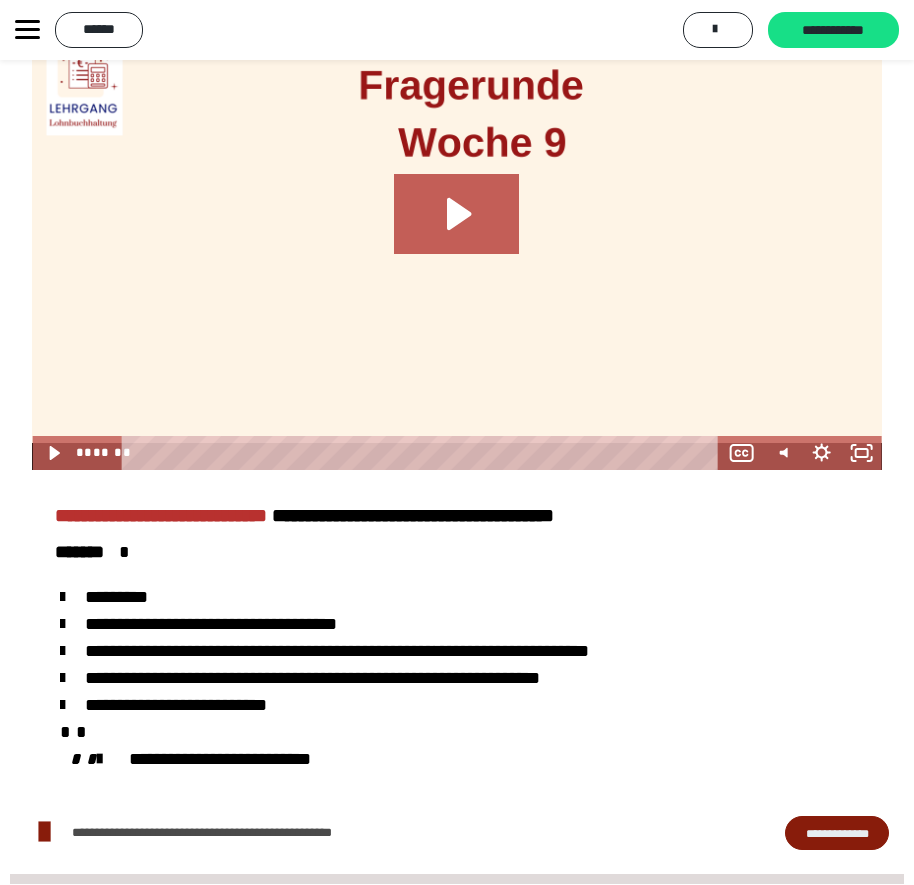 scroll, scrollTop: 4688, scrollLeft: 0, axis: vertical 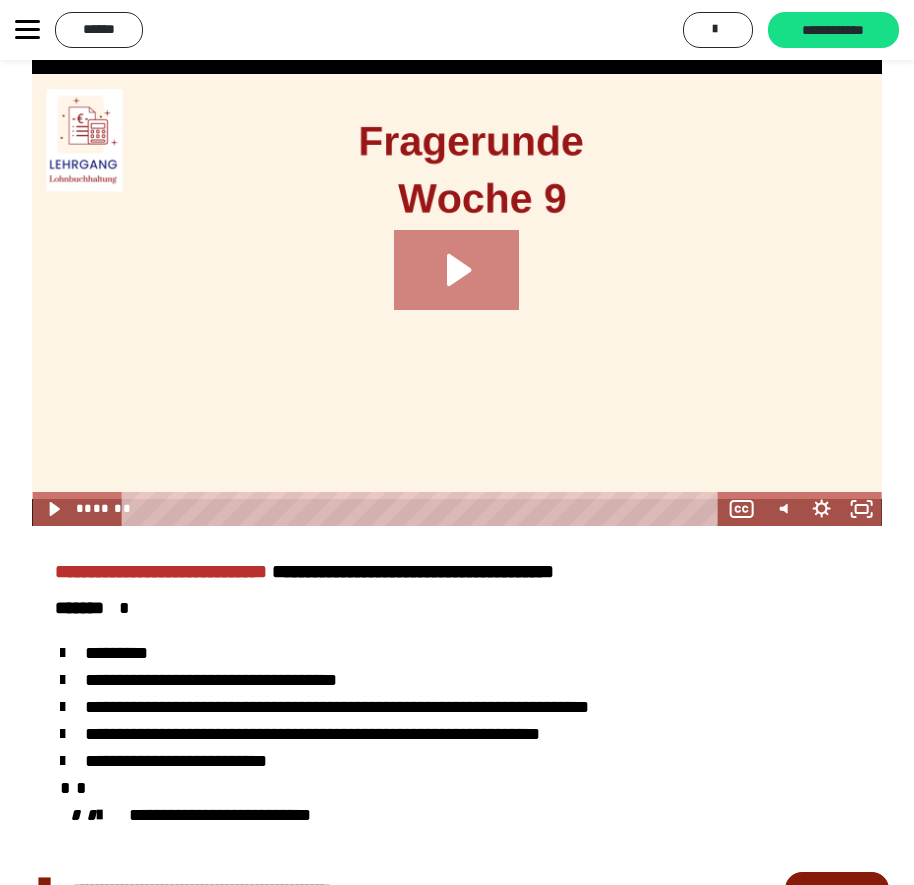 click 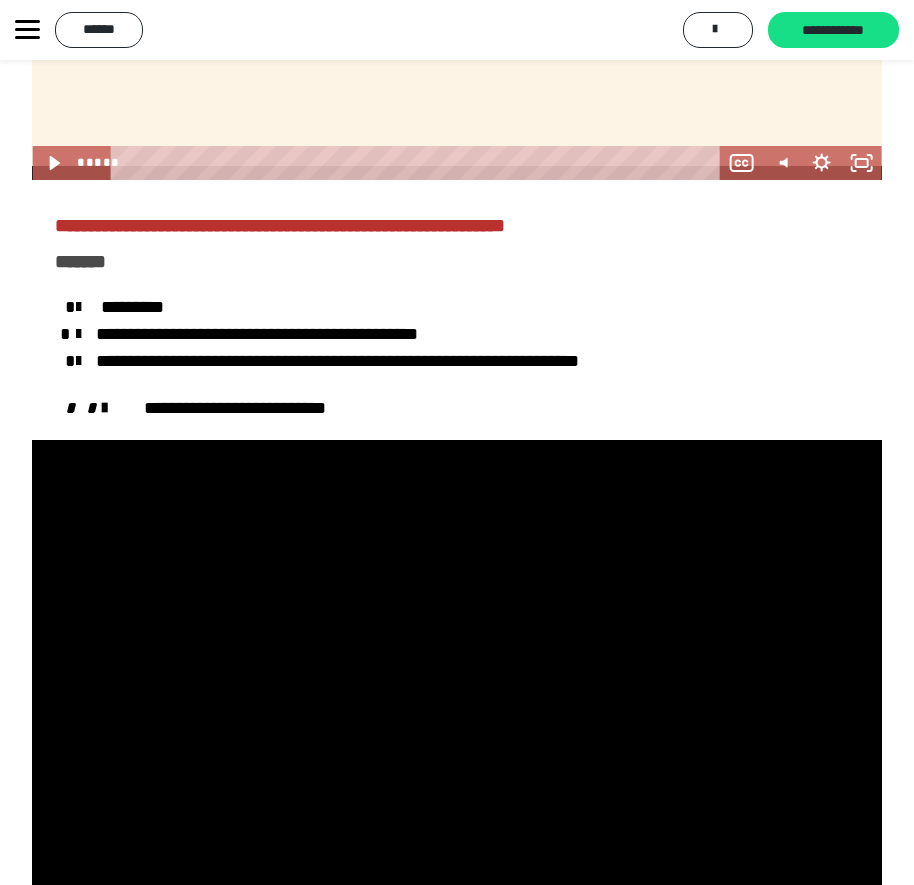 scroll, scrollTop: 4288, scrollLeft: 0, axis: vertical 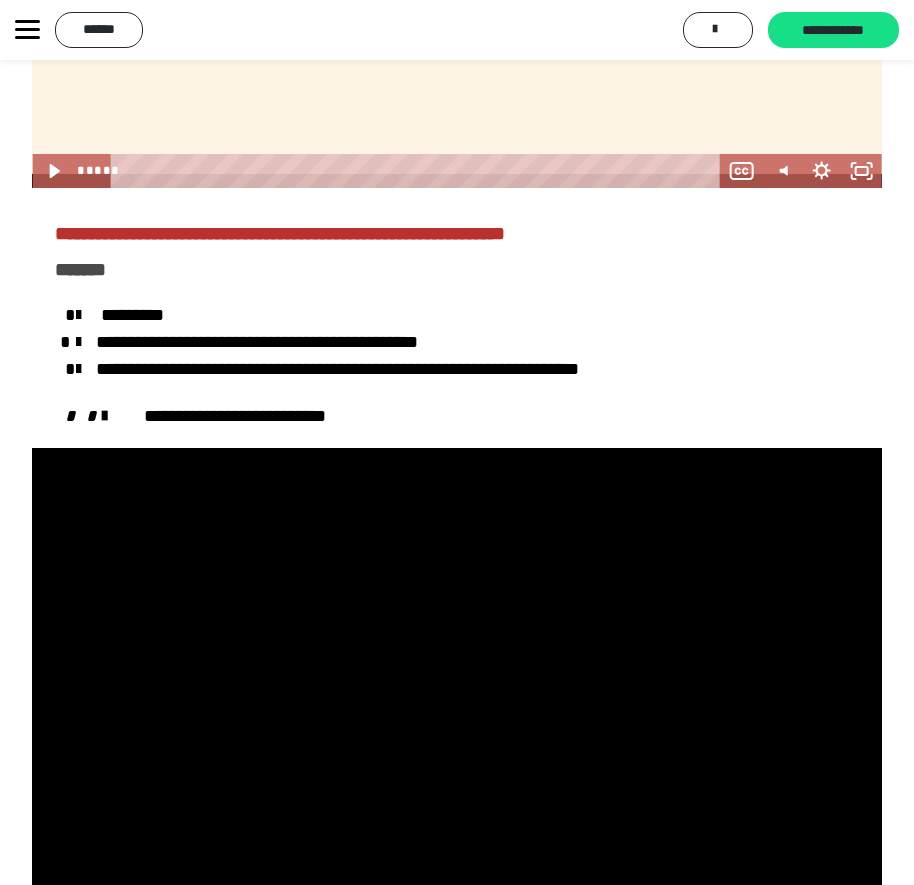 click at bounding box center (456, 687) 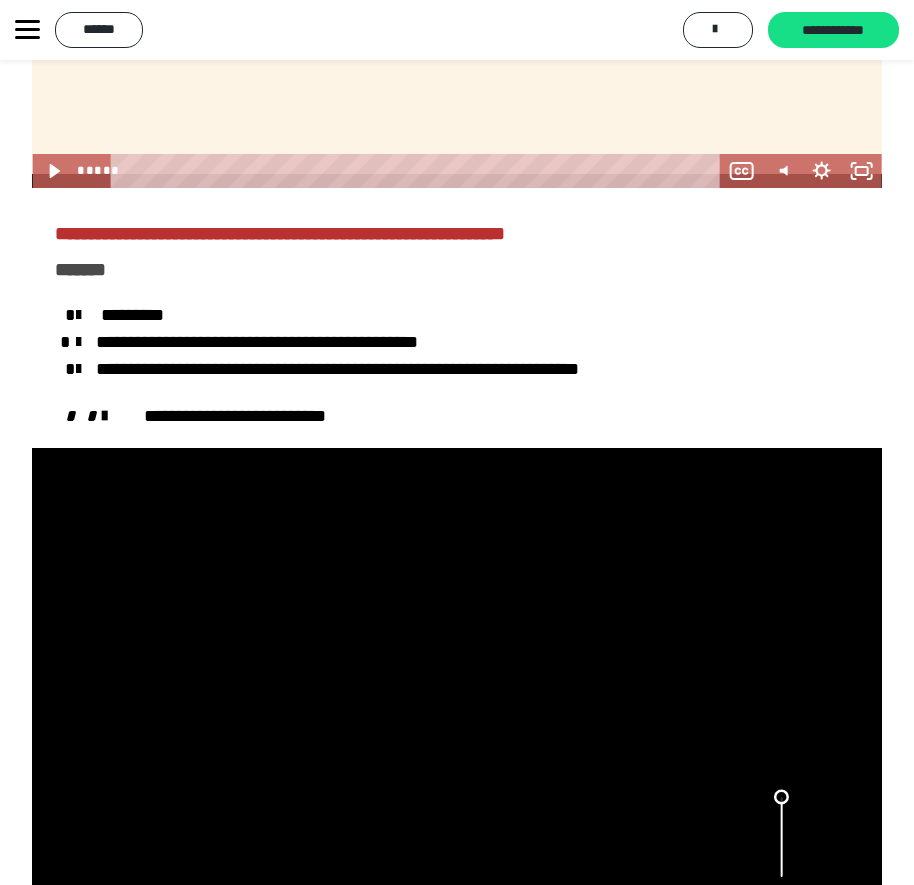 click at bounding box center [782, 837] 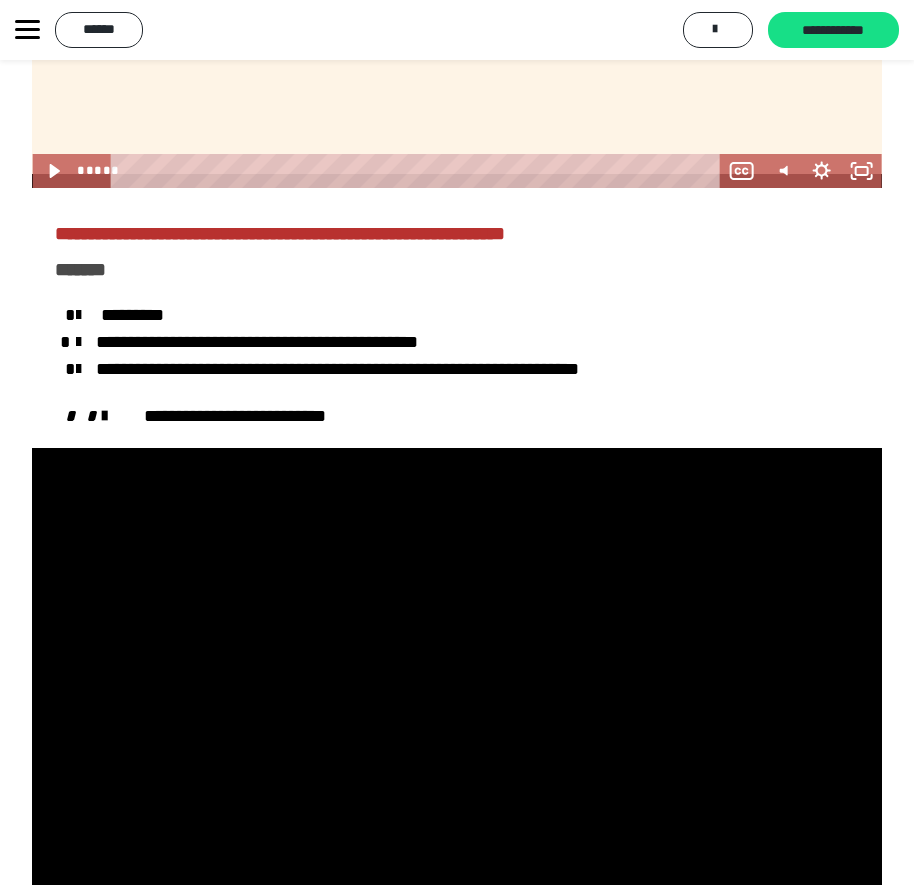 click at bounding box center (456, 687) 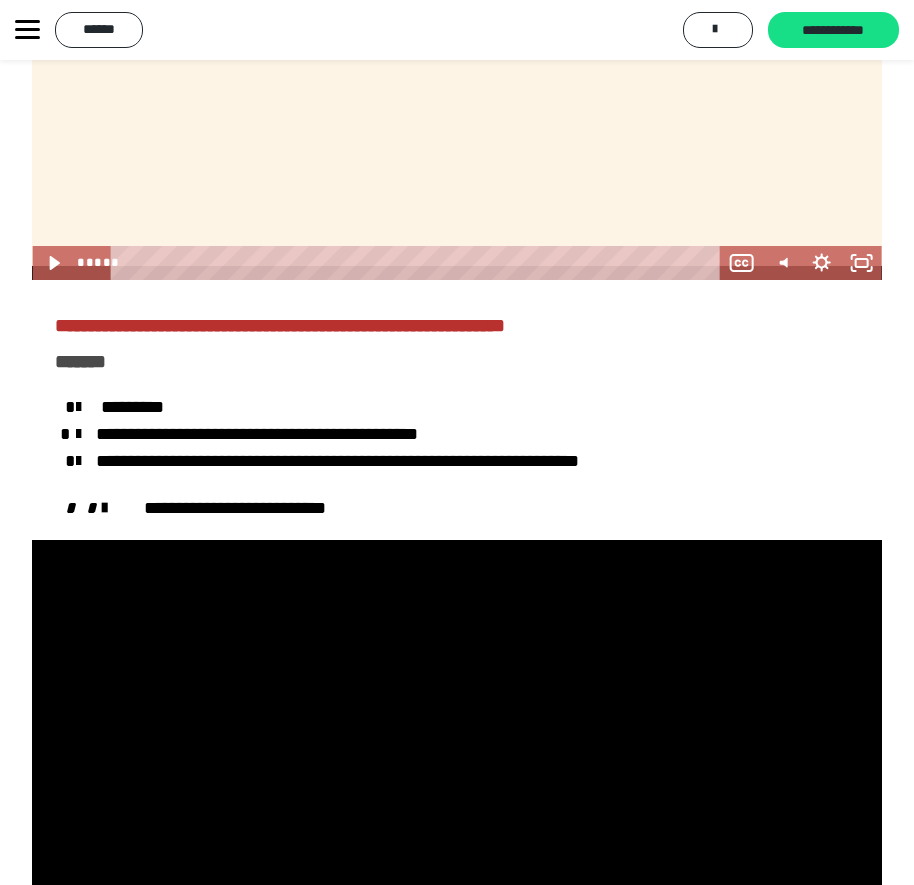 scroll, scrollTop: 4188, scrollLeft: 0, axis: vertical 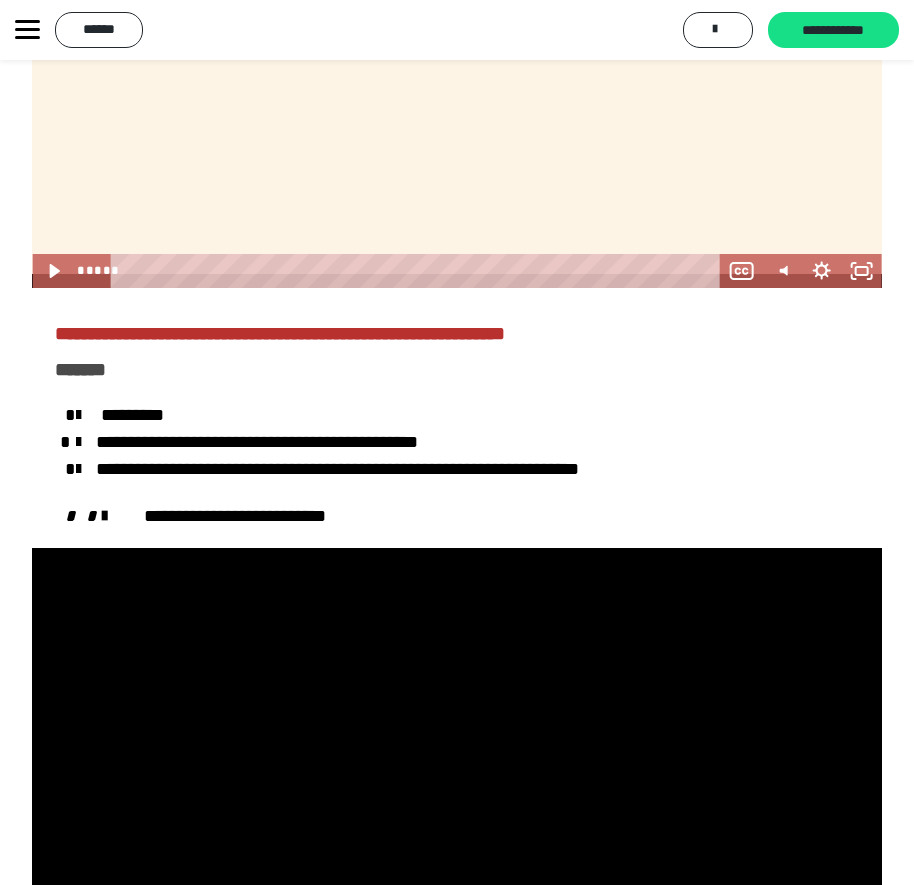 click 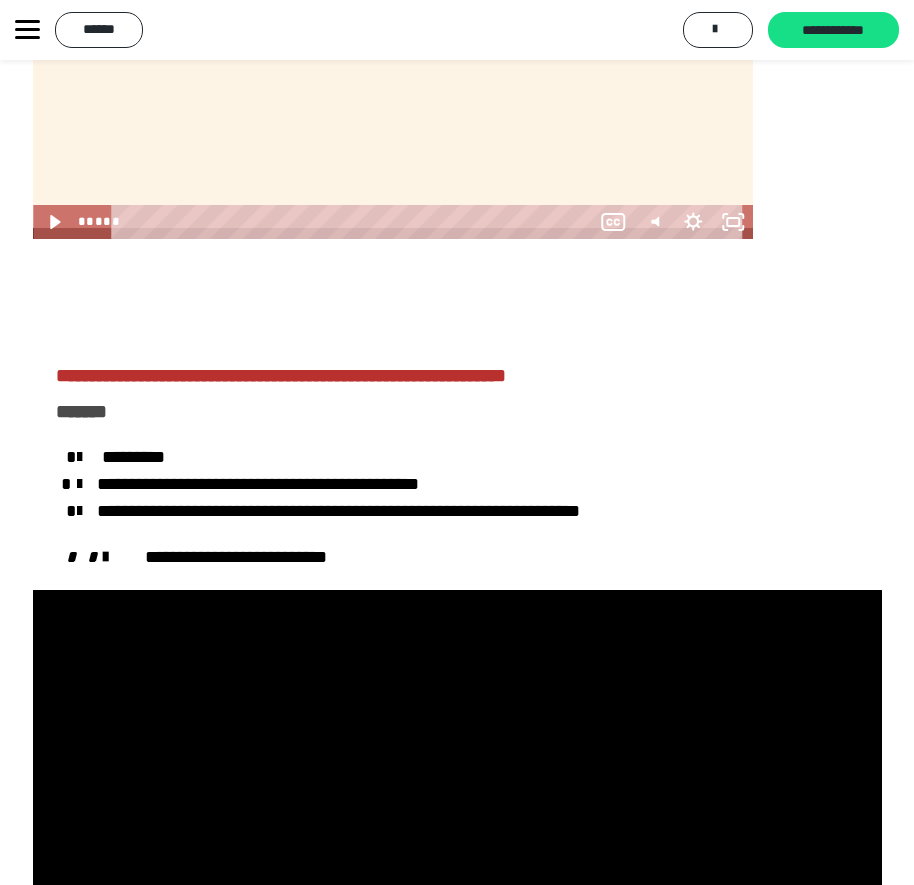 scroll, scrollTop: 2579, scrollLeft: 0, axis: vertical 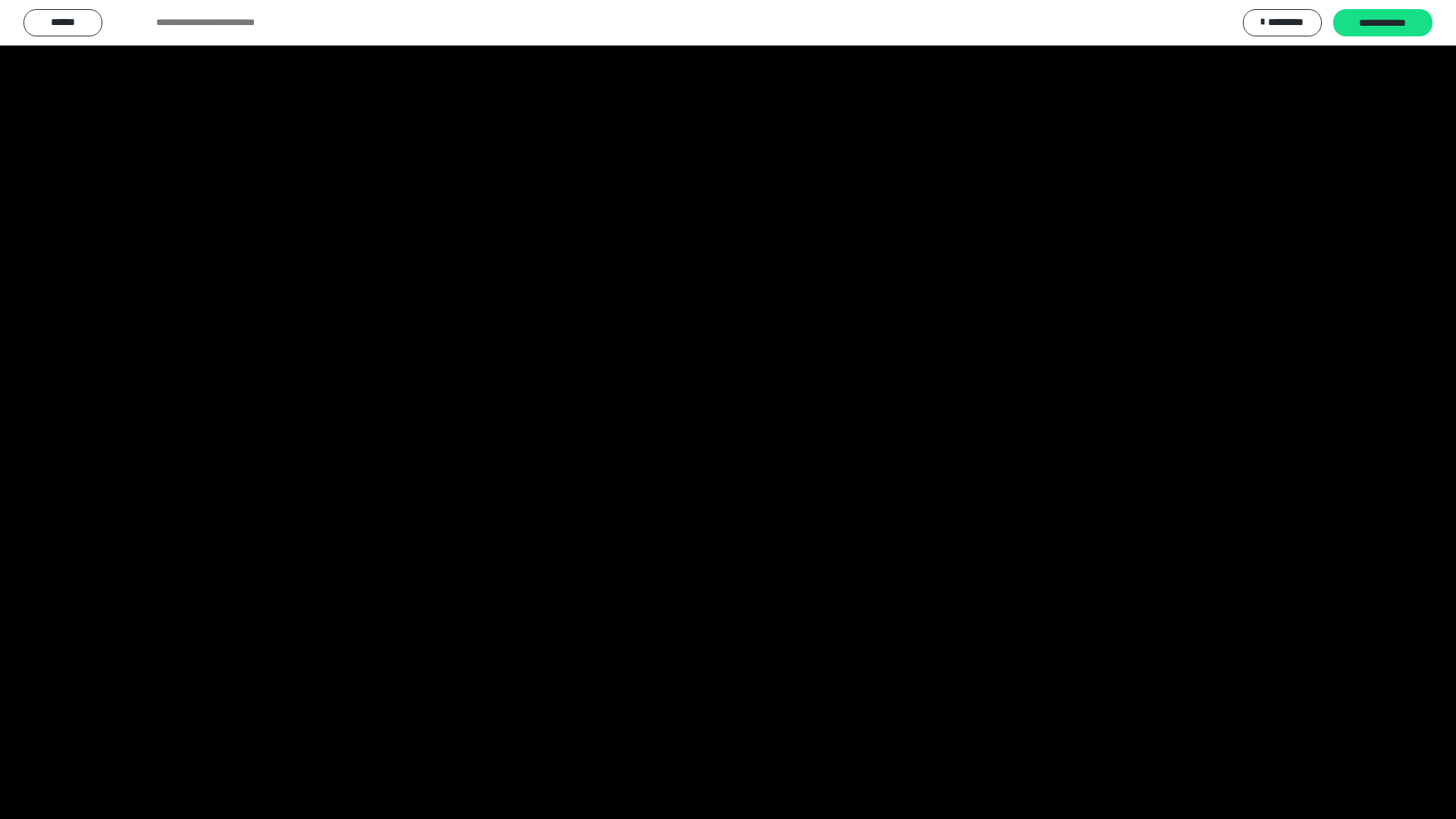 type 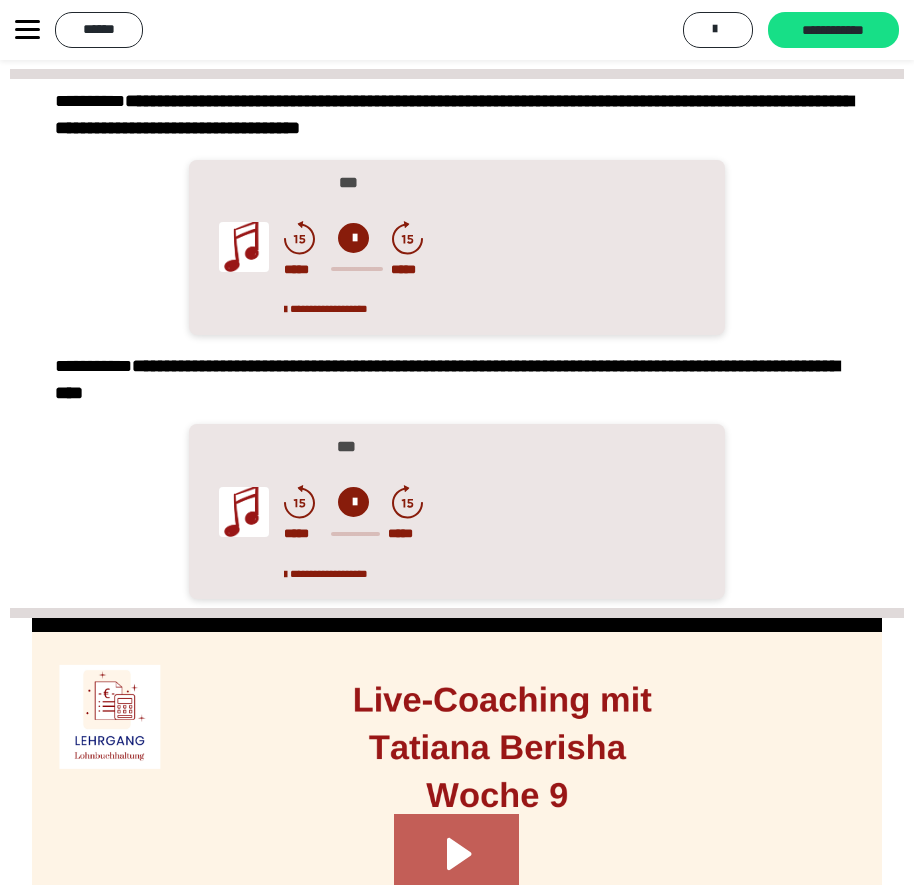 scroll, scrollTop: 4127, scrollLeft: 0, axis: vertical 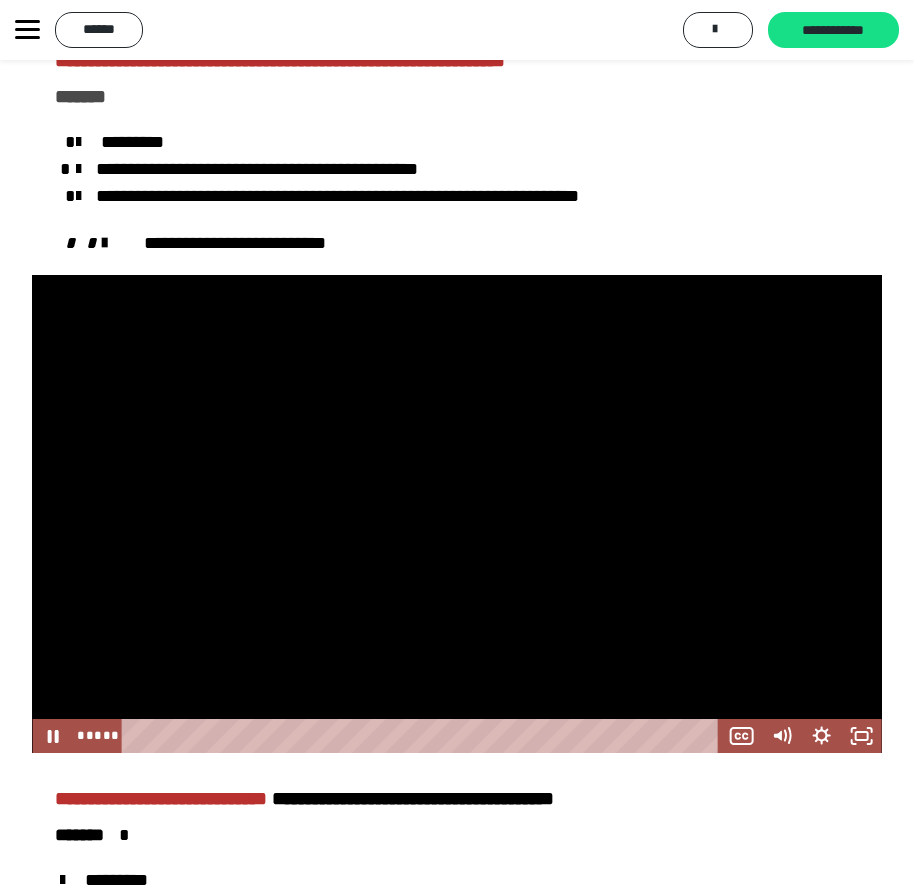 click at bounding box center (456, 514) 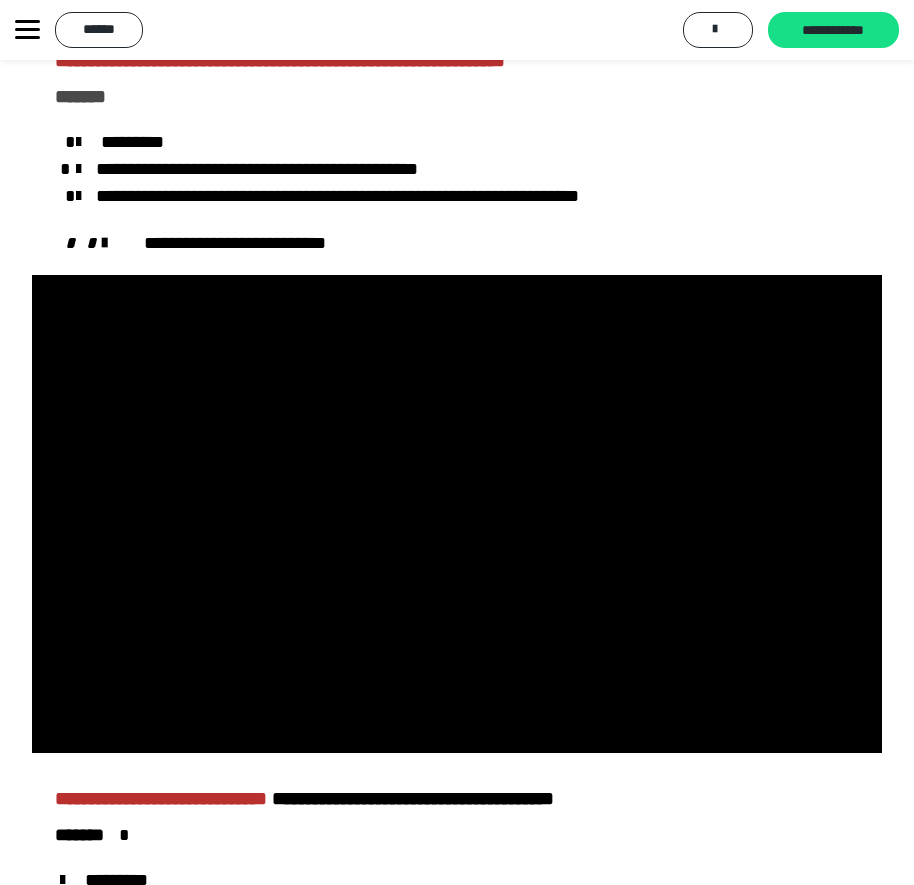 click at bounding box center [32, 275] 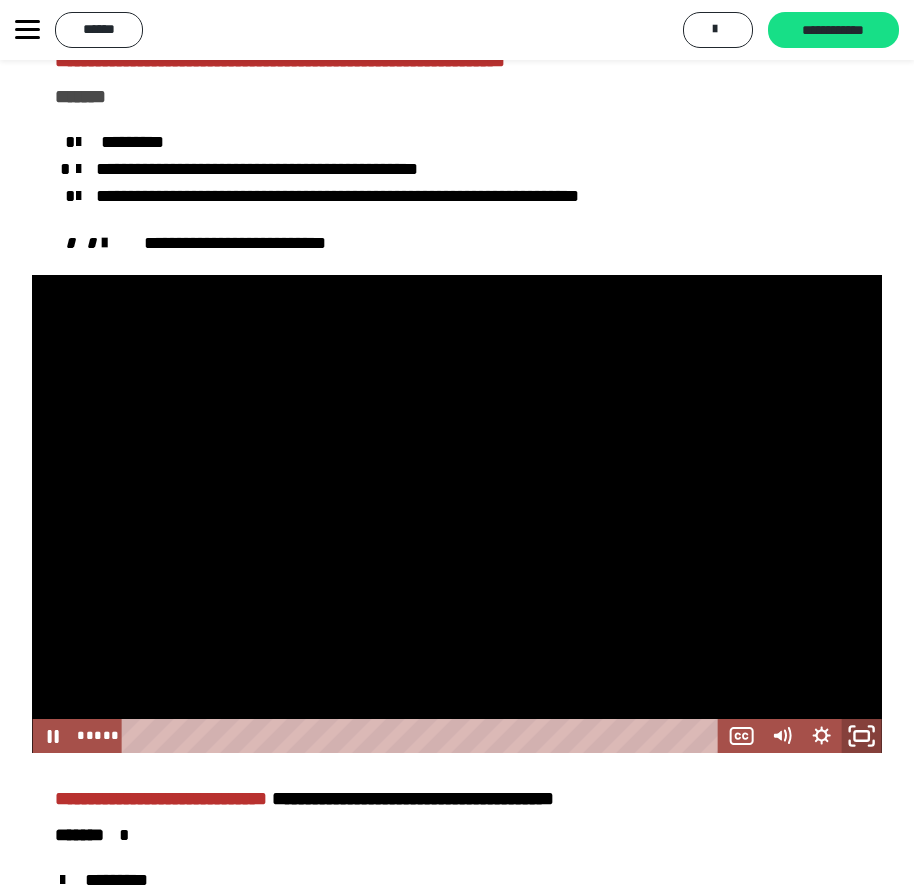 click 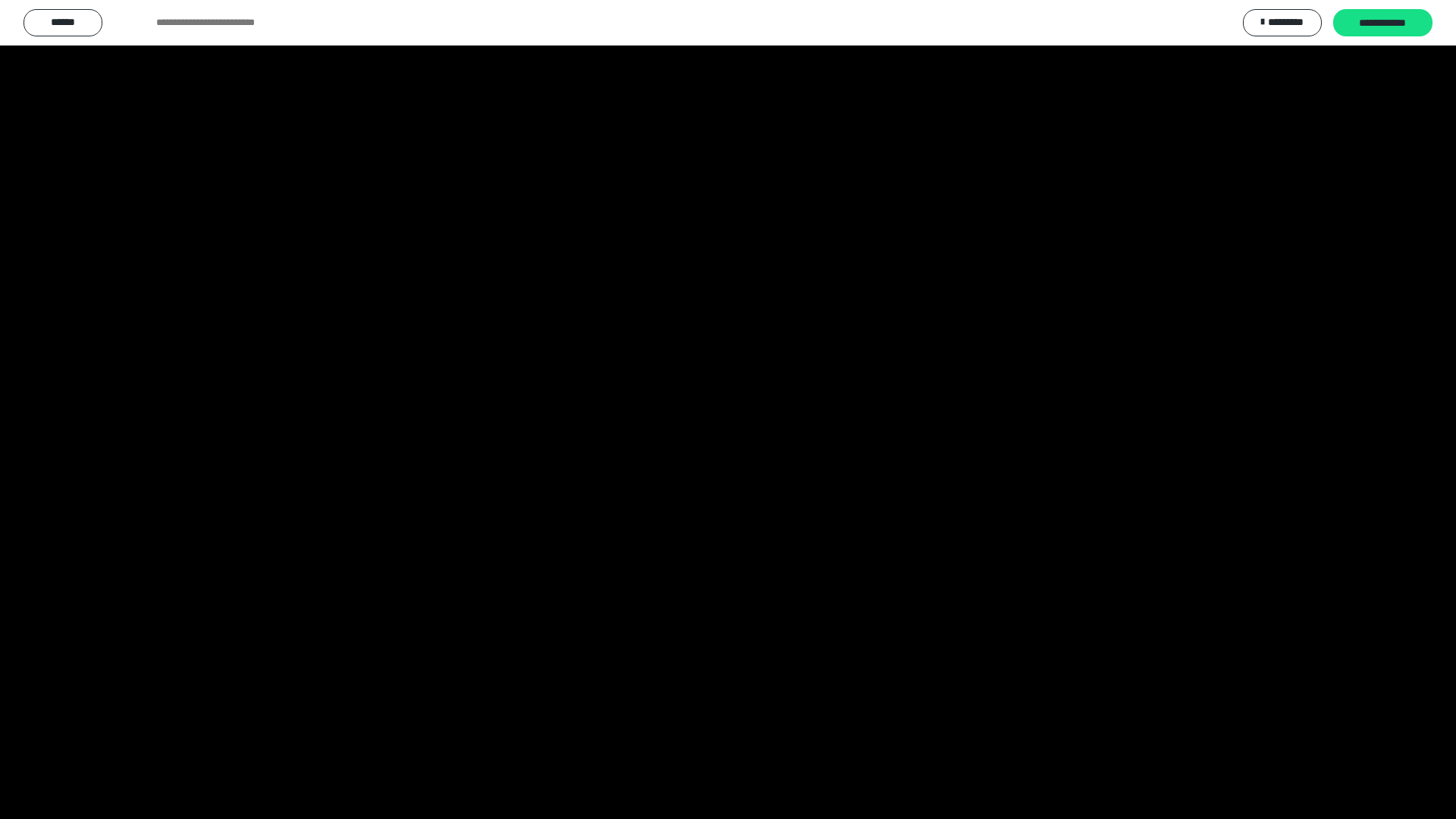 click at bounding box center [1436, 802] 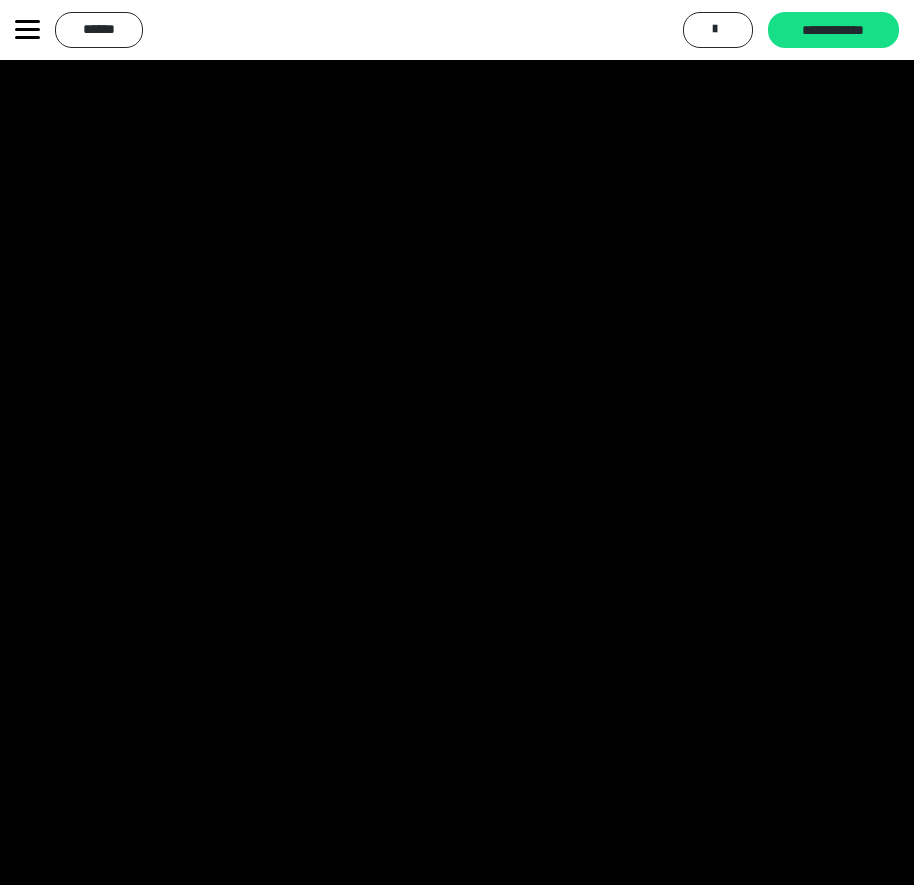 scroll, scrollTop: 4288, scrollLeft: 0, axis: vertical 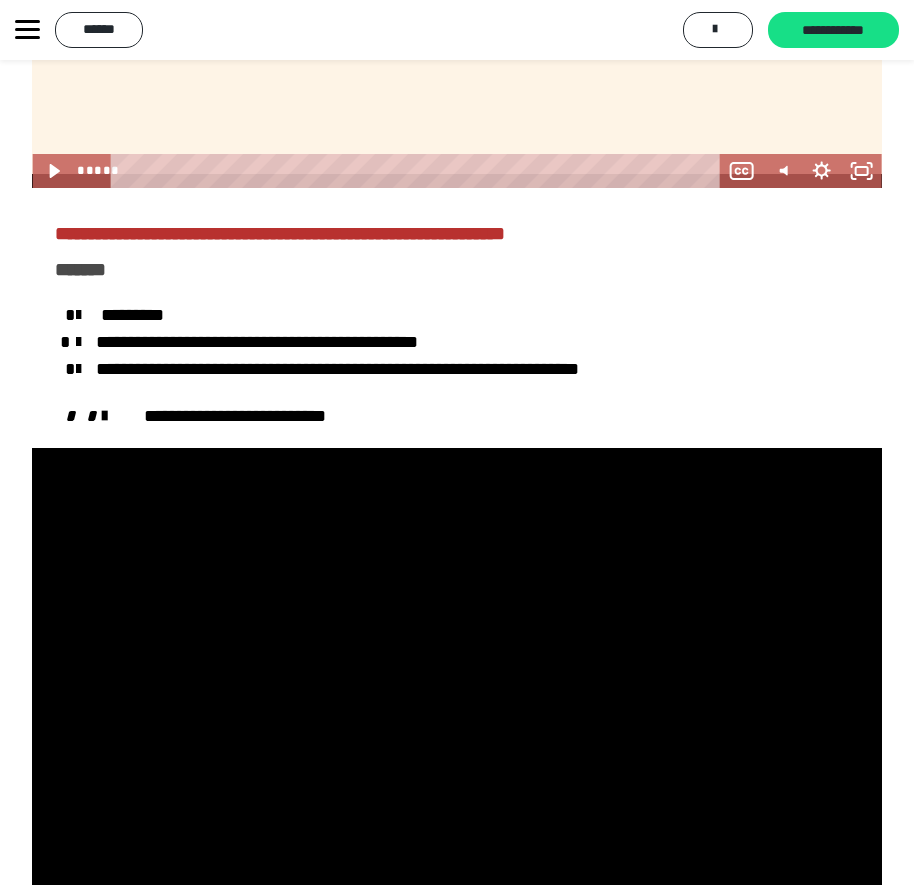 click 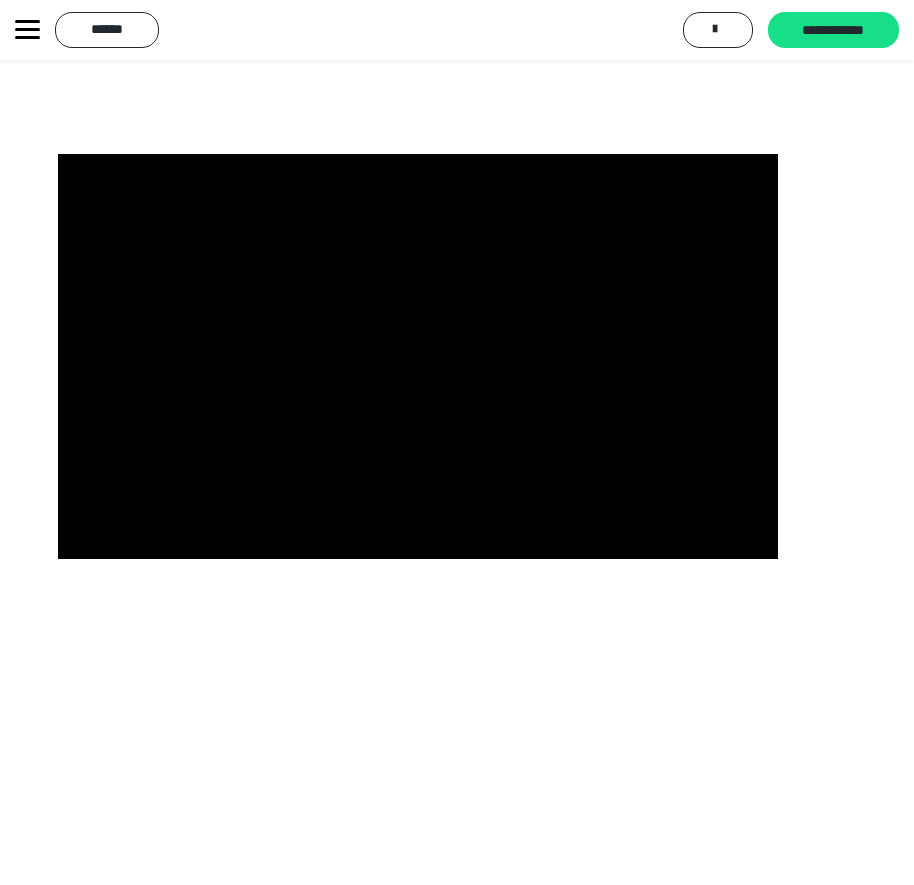scroll, scrollTop: 2579, scrollLeft: 0, axis: vertical 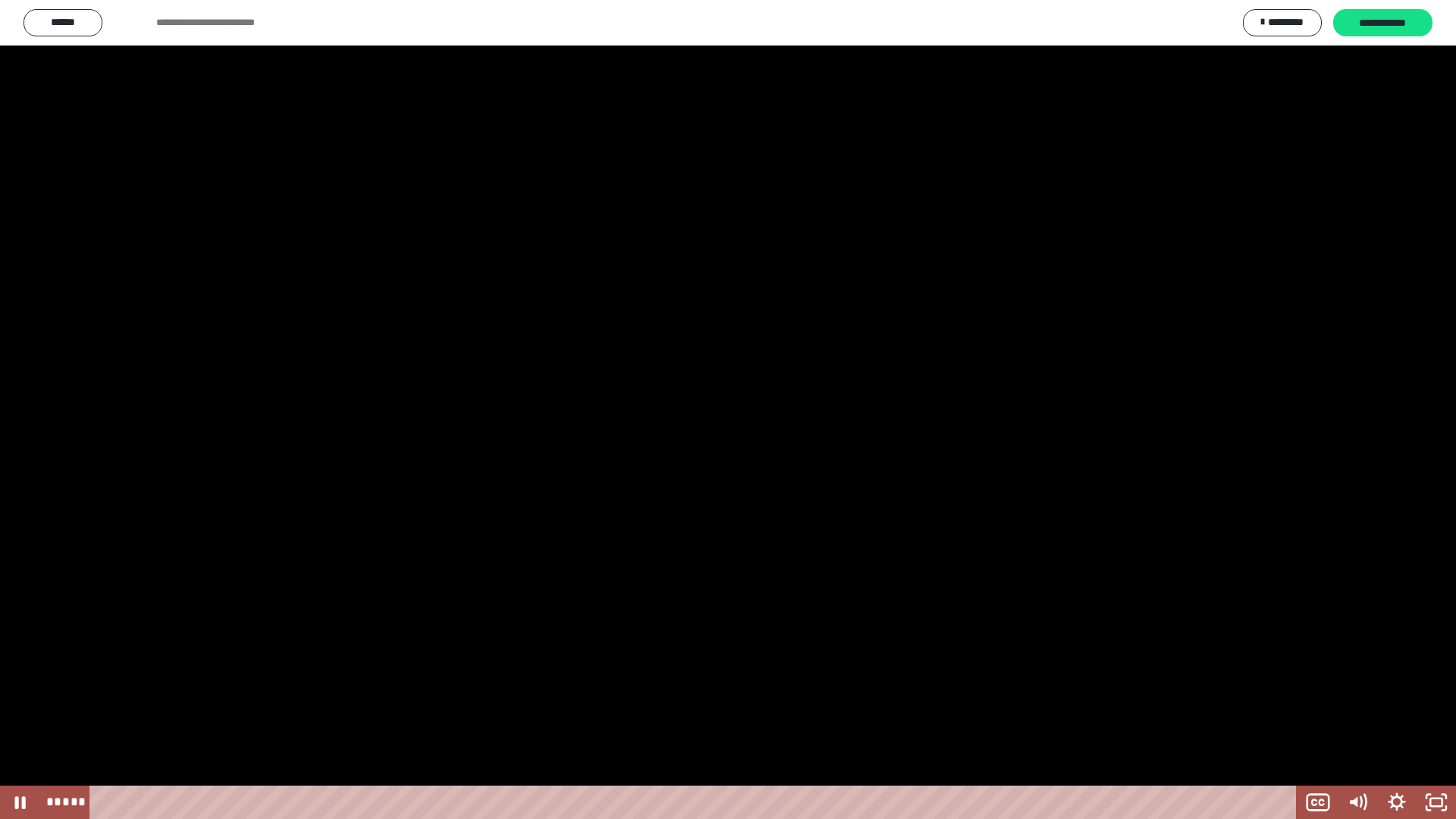 click at bounding box center [728, 410] 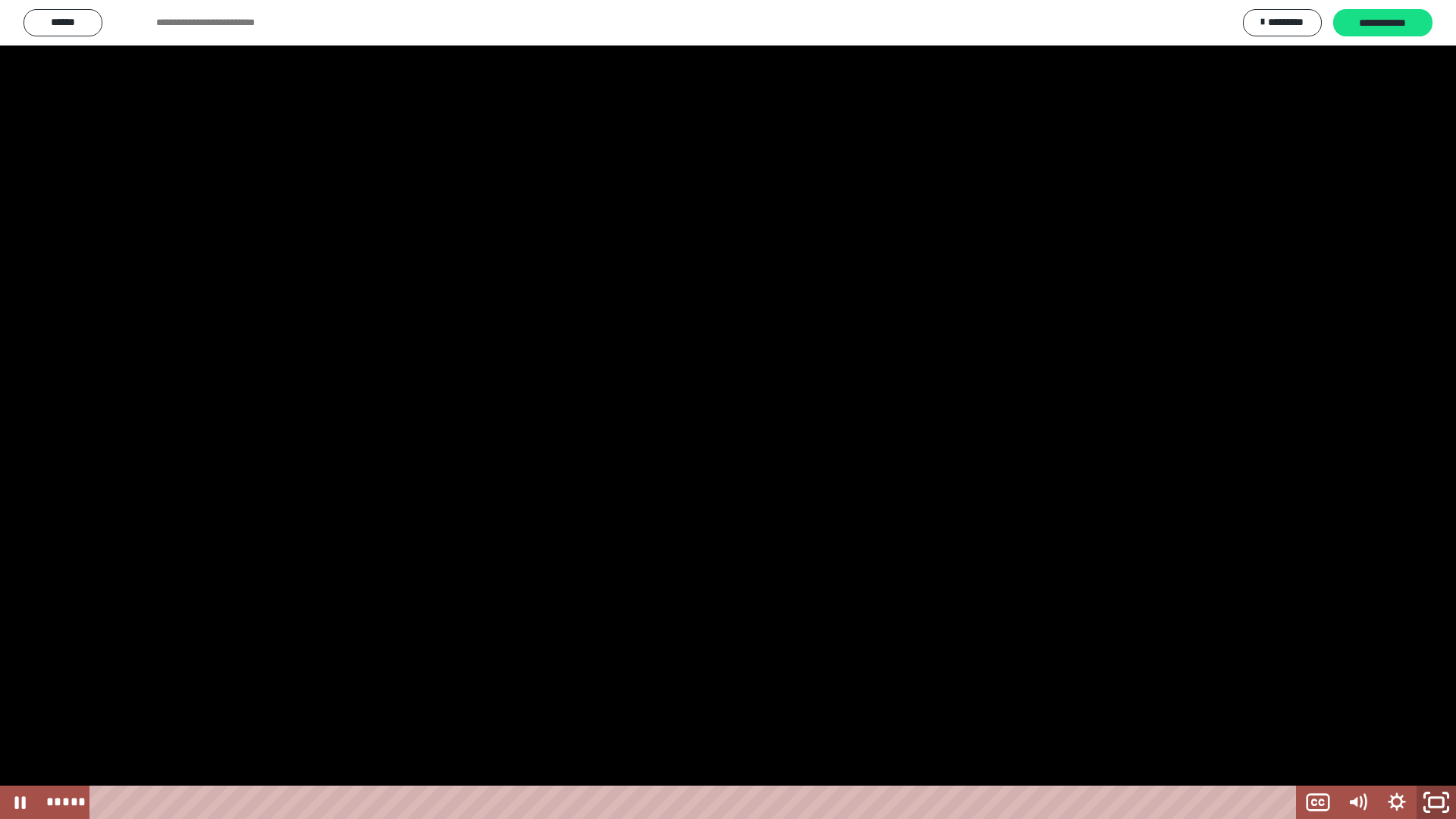 click 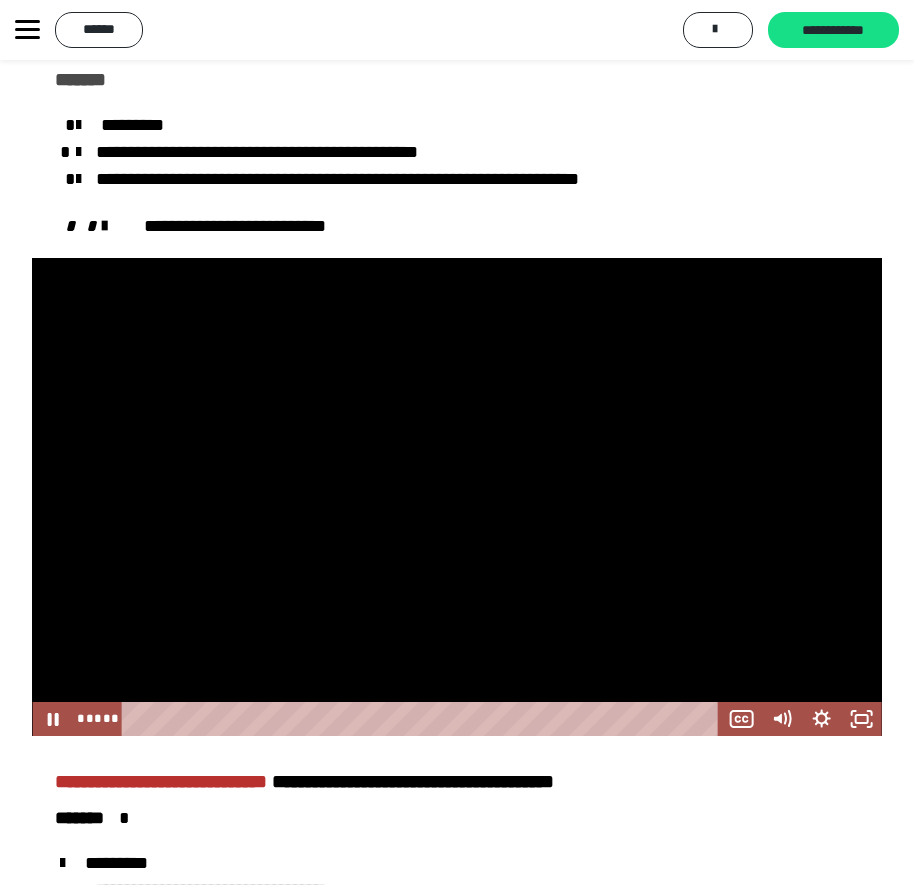 scroll, scrollTop: 4379, scrollLeft: 0, axis: vertical 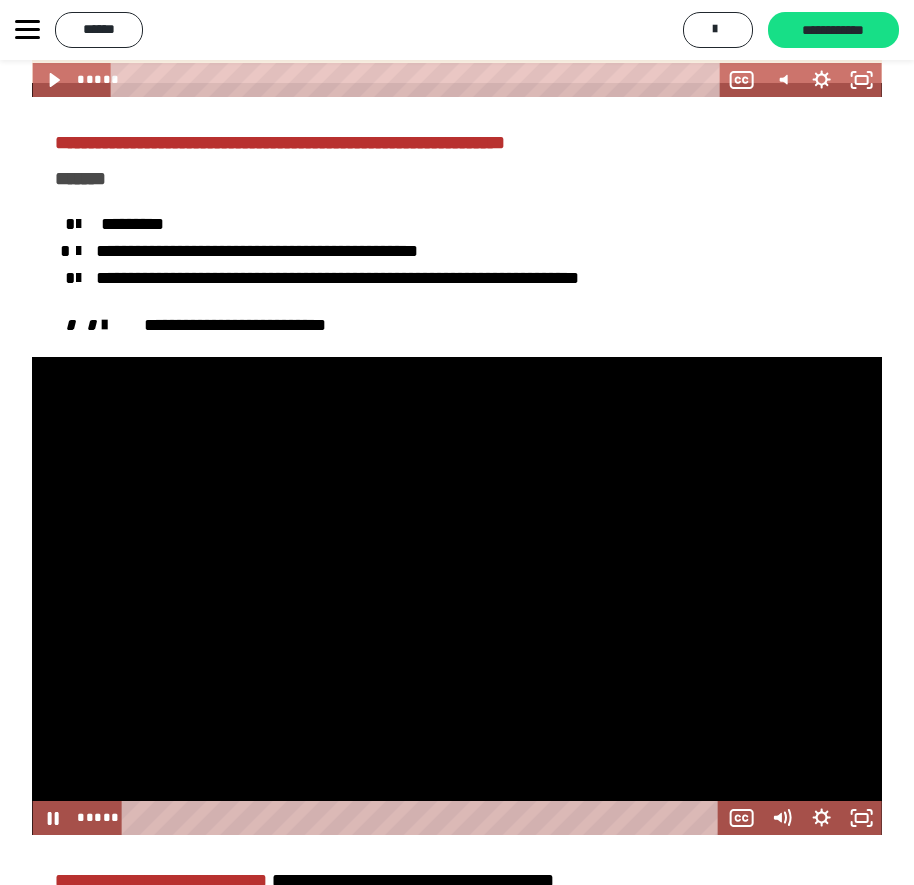 click at bounding box center (456, 596) 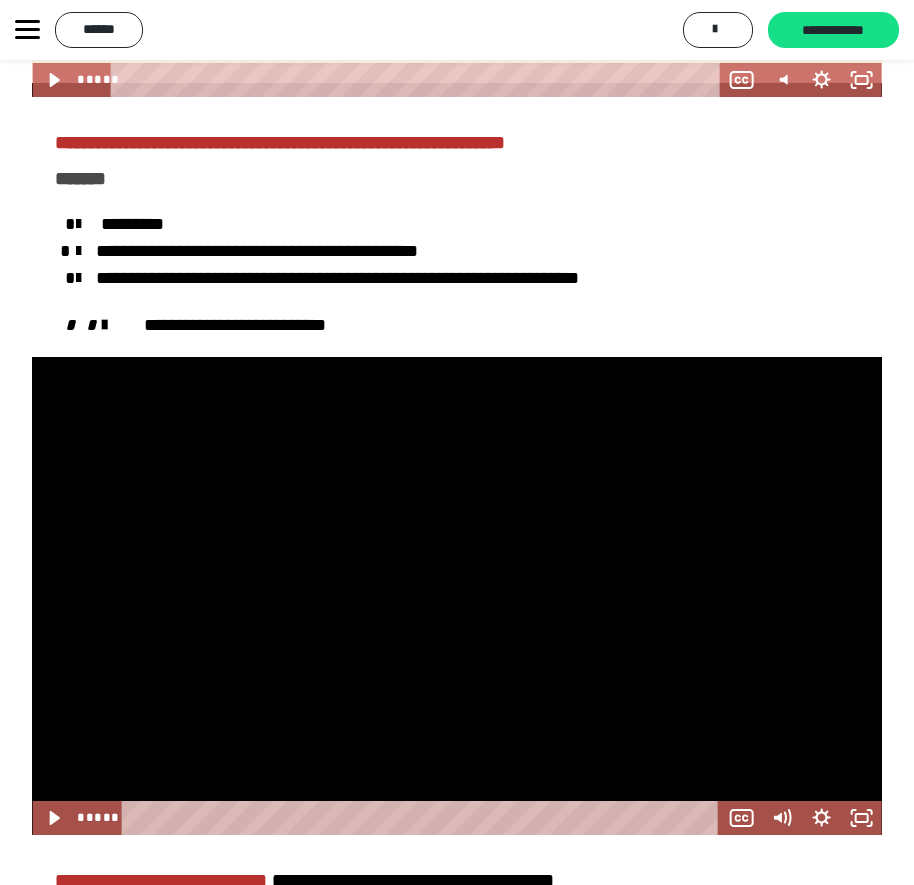 click at bounding box center (456, 596) 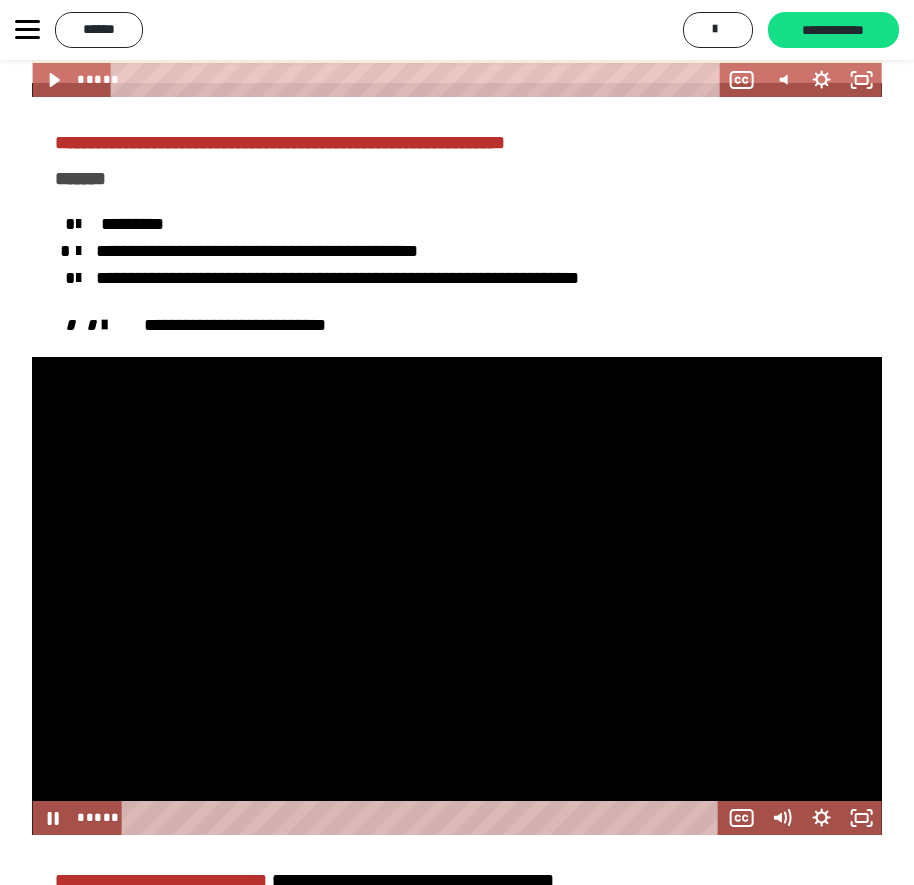 click at bounding box center (456, 596) 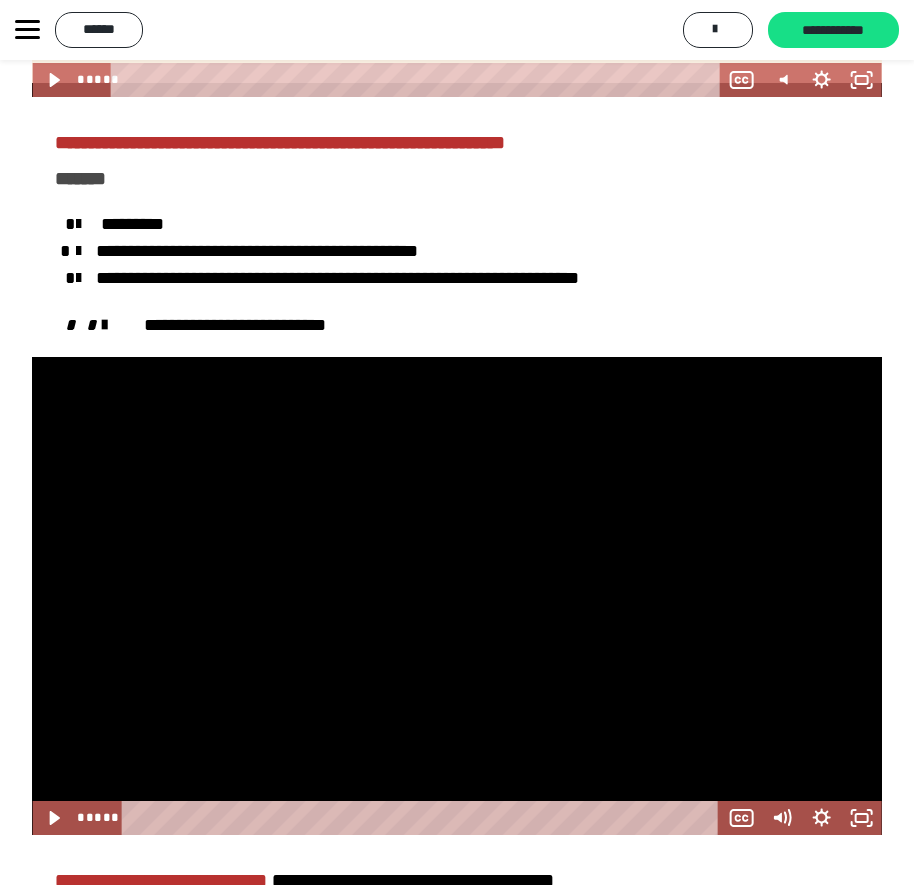 click at bounding box center (456, 596) 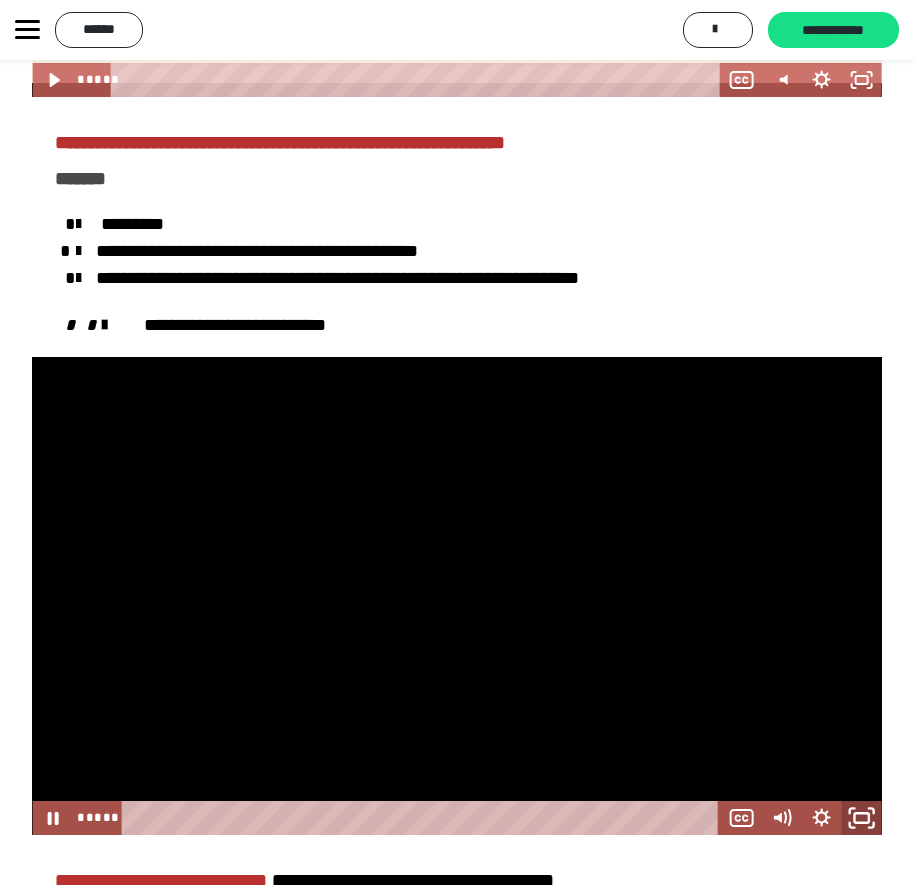 click 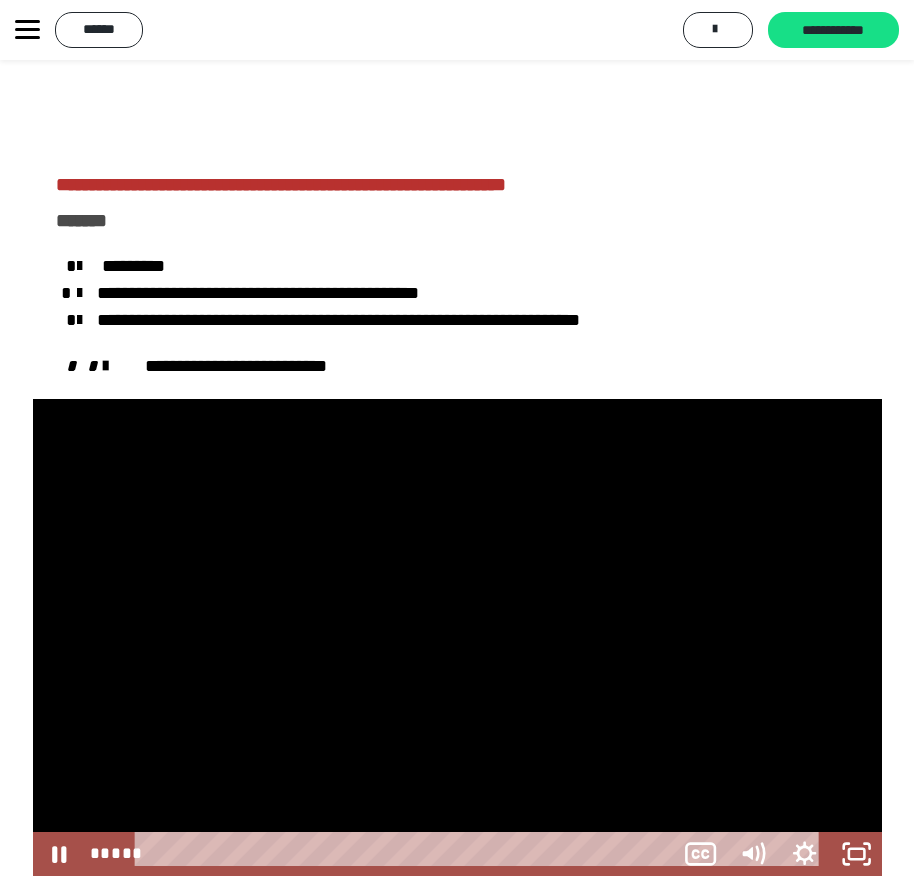 scroll, scrollTop: 2579, scrollLeft: 0, axis: vertical 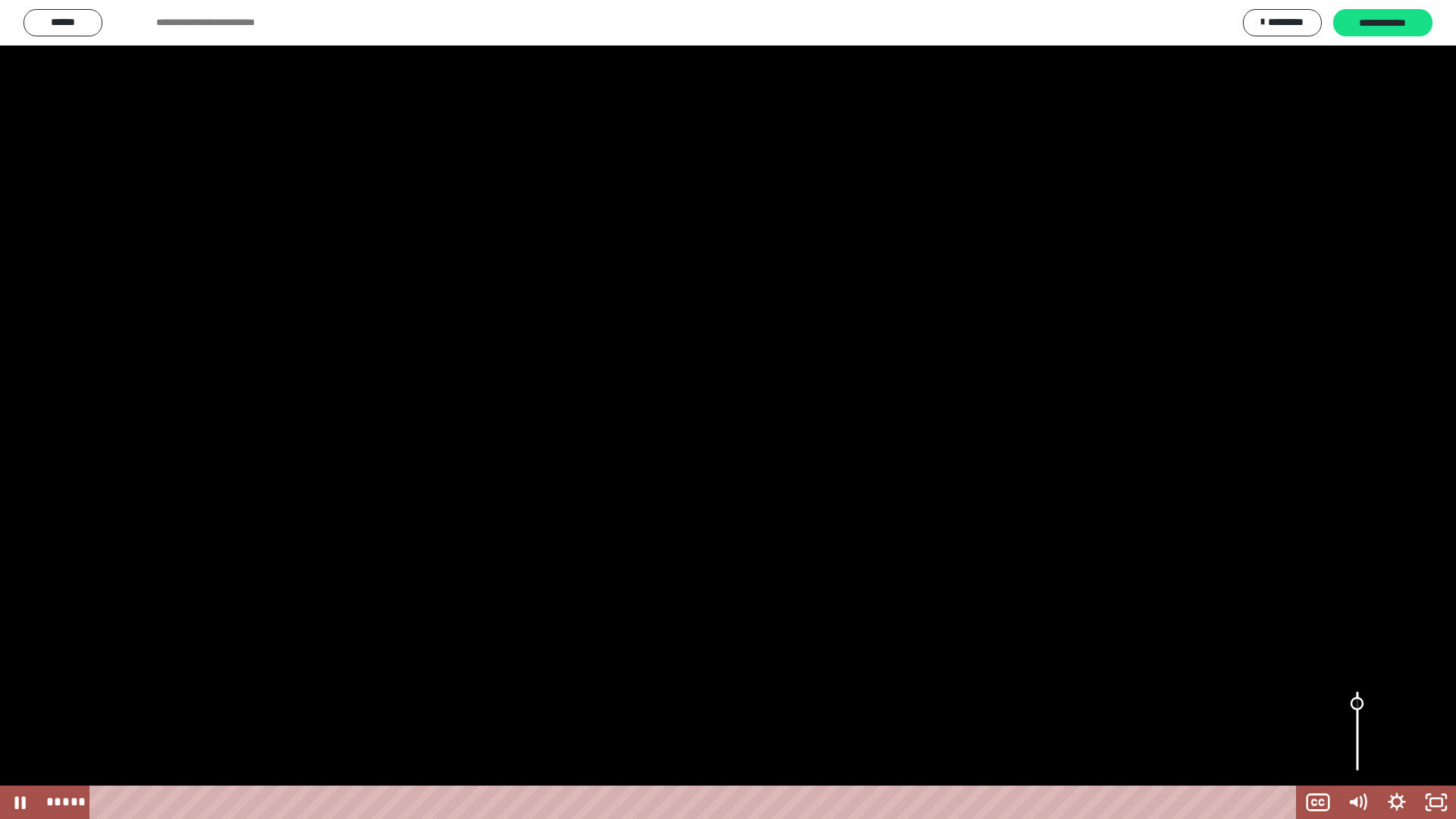 click at bounding box center (1357, 731) 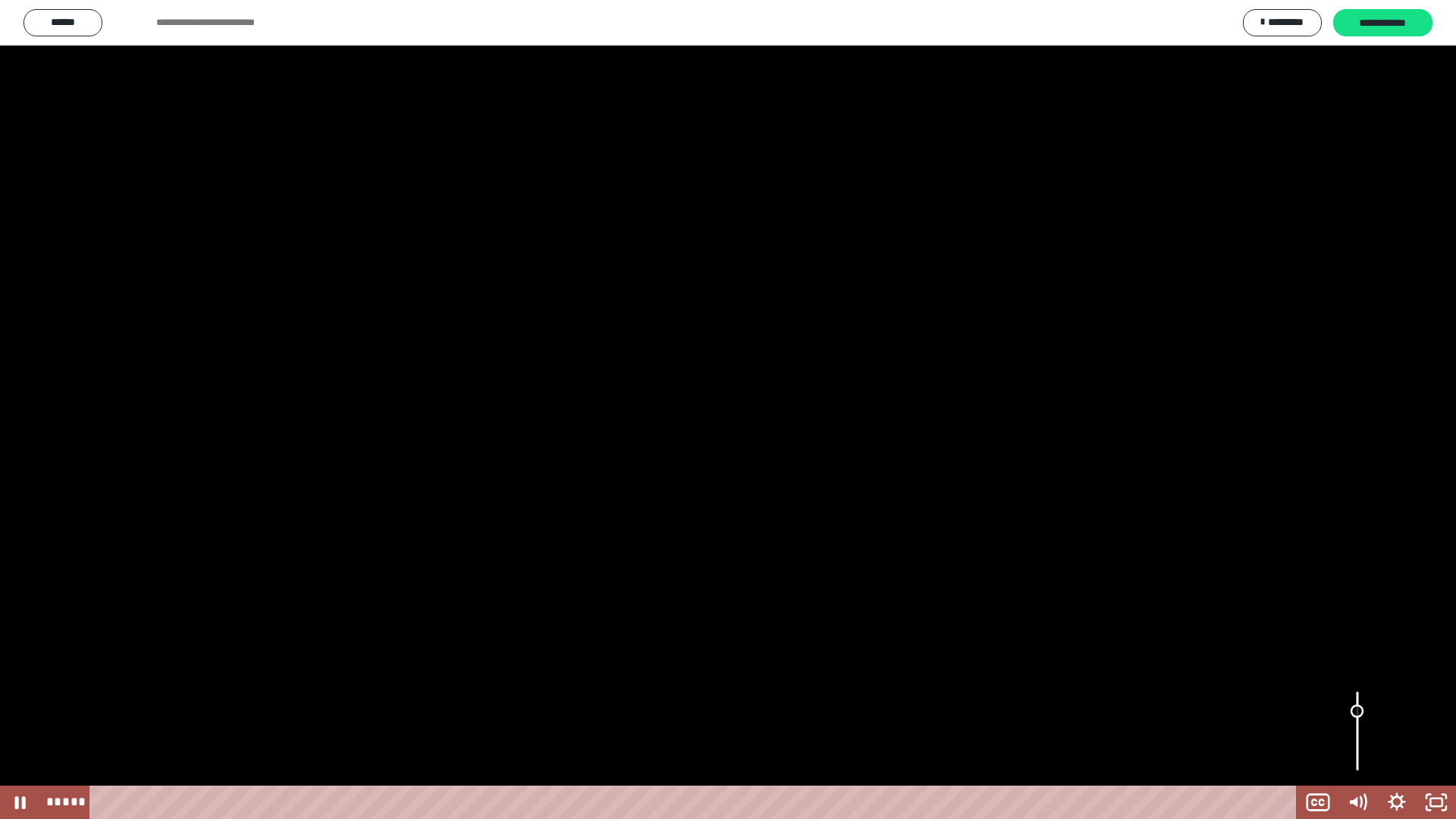 click at bounding box center (1357, 711) 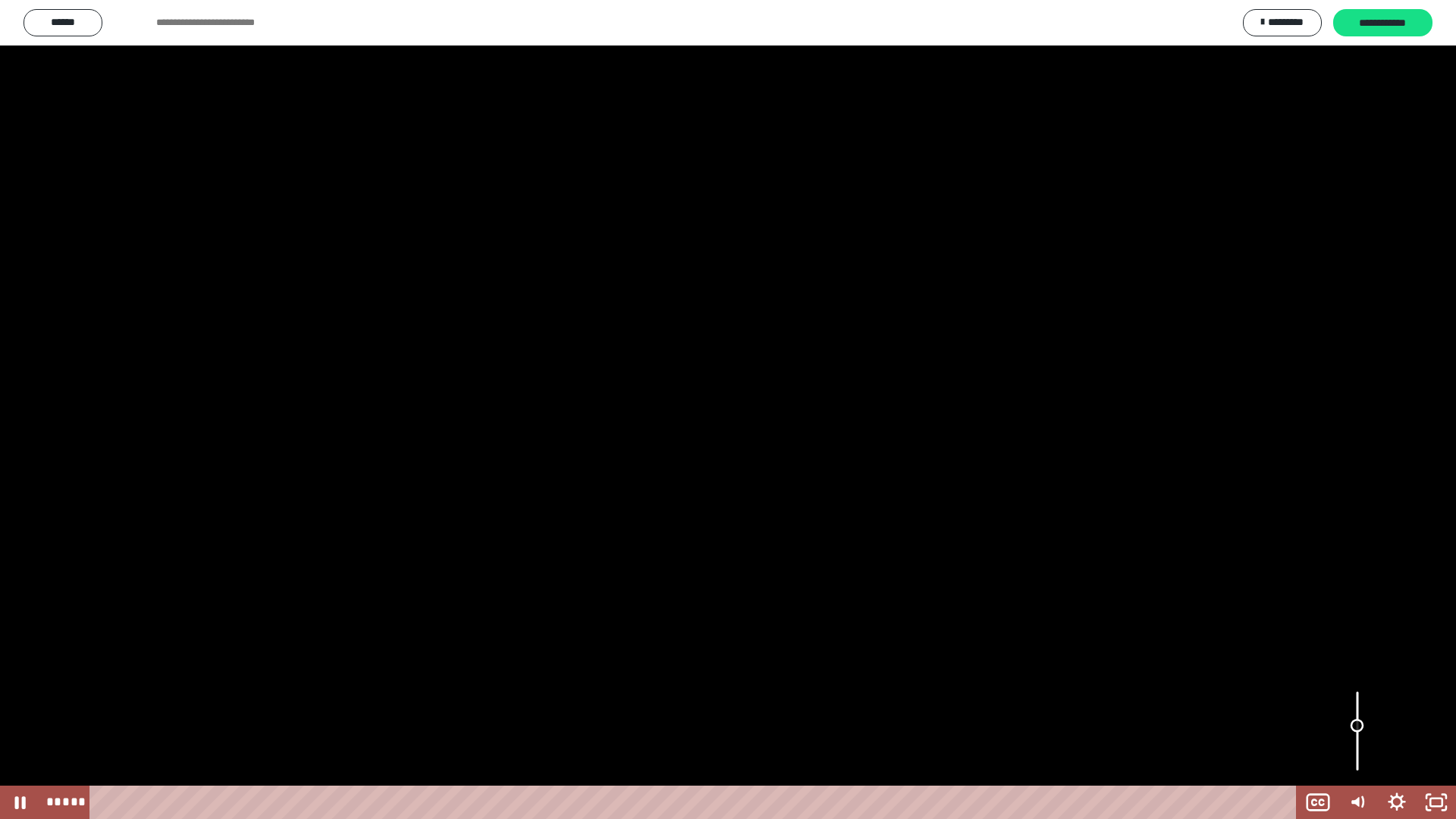 click at bounding box center [1357, 731] 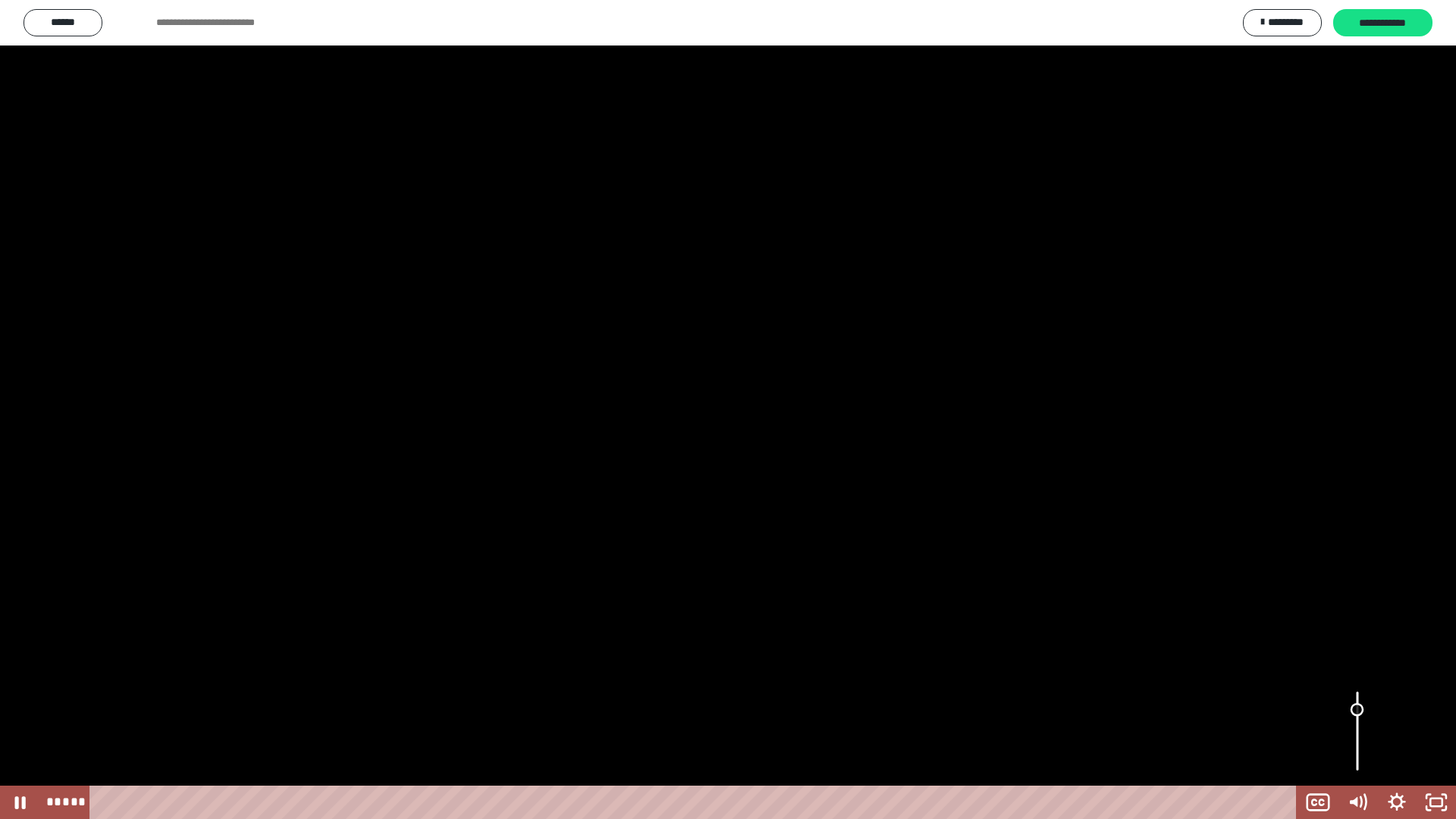 drag, startPoint x: 1362, startPoint y: 724, endPoint x: 1364, endPoint y: 710, distance: 14.142136 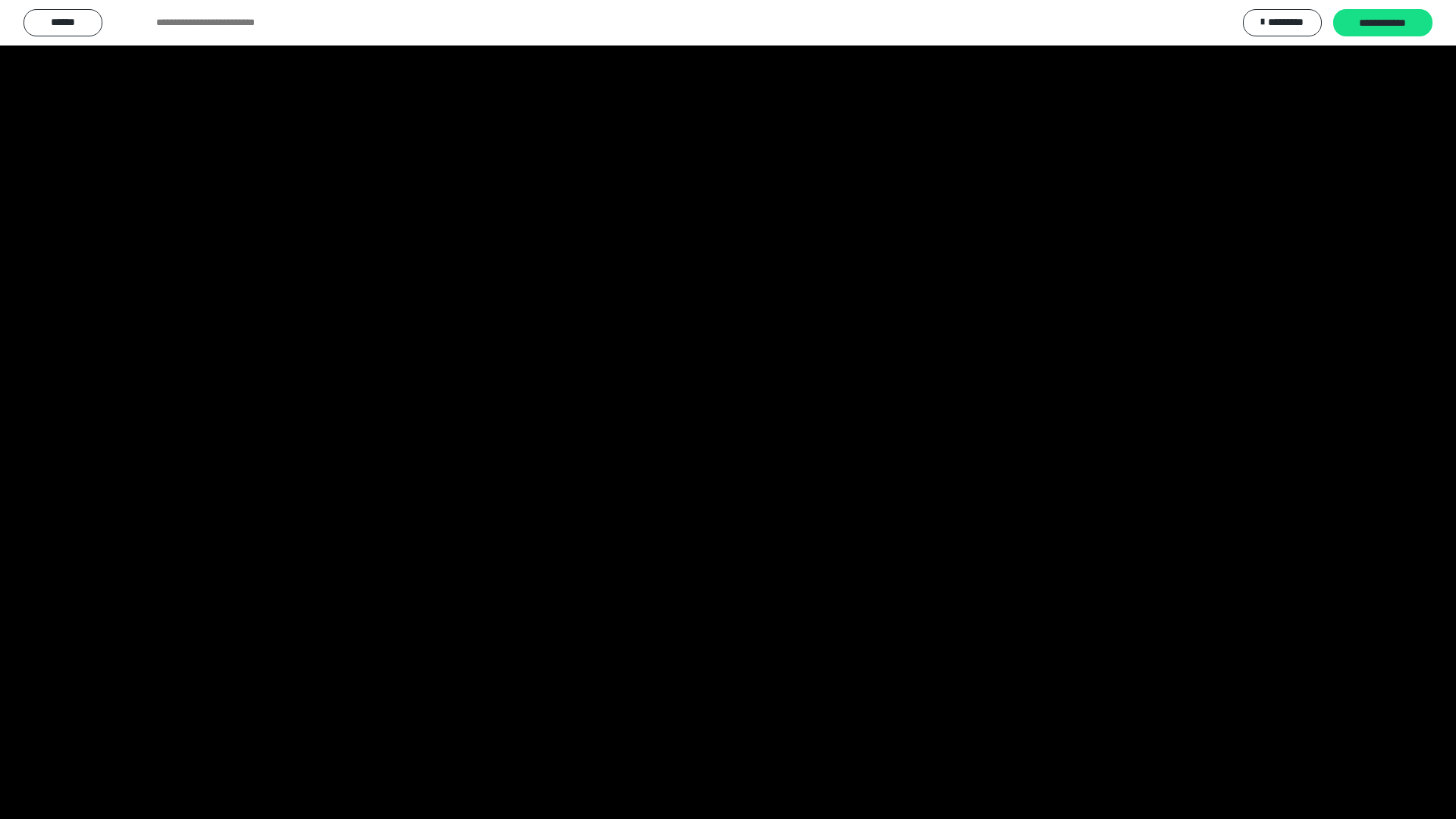 click at bounding box center [1436, 802] 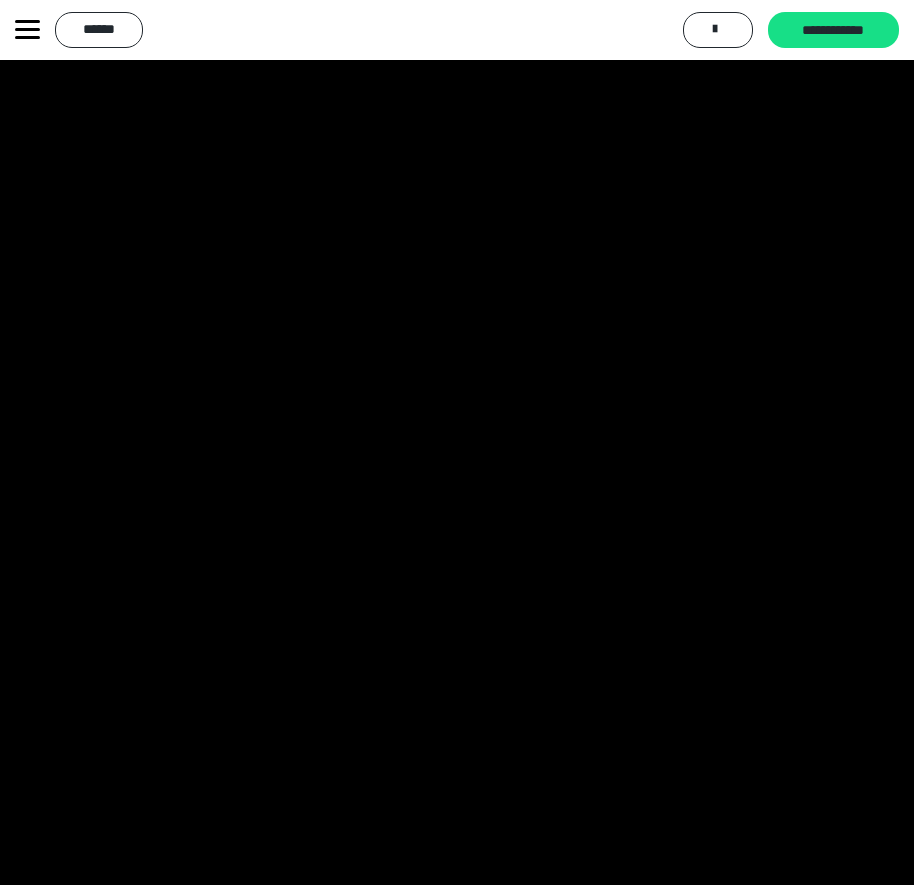 scroll, scrollTop: 2288, scrollLeft: 0, axis: vertical 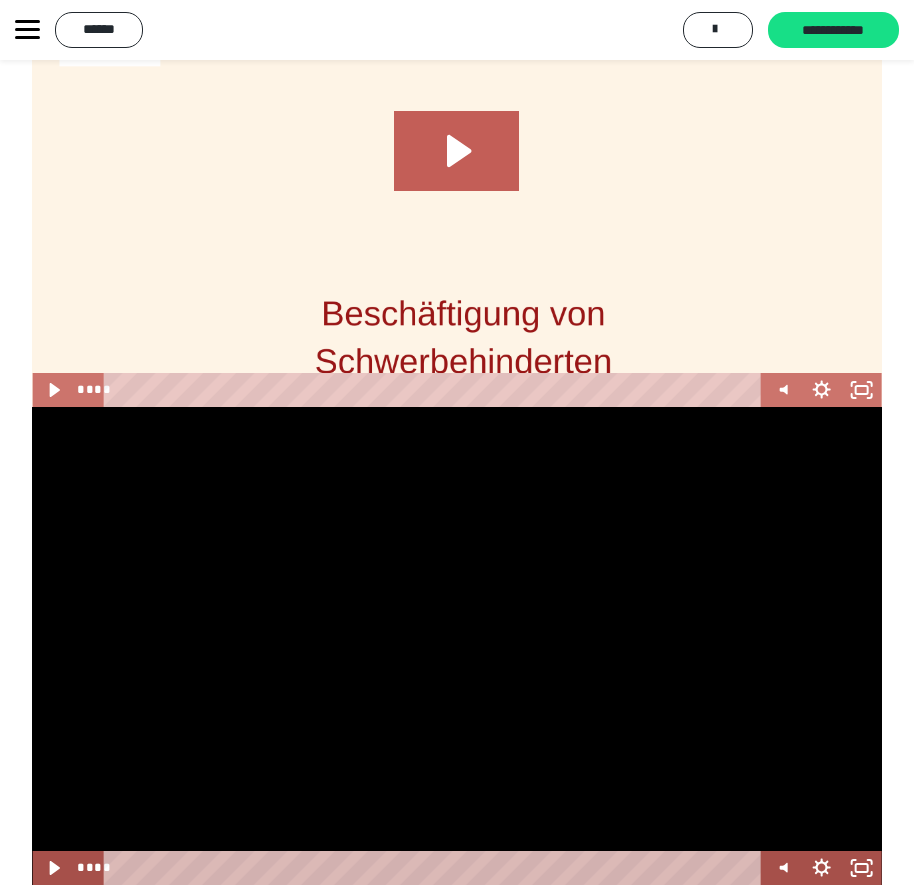click at bounding box center [456, 646] 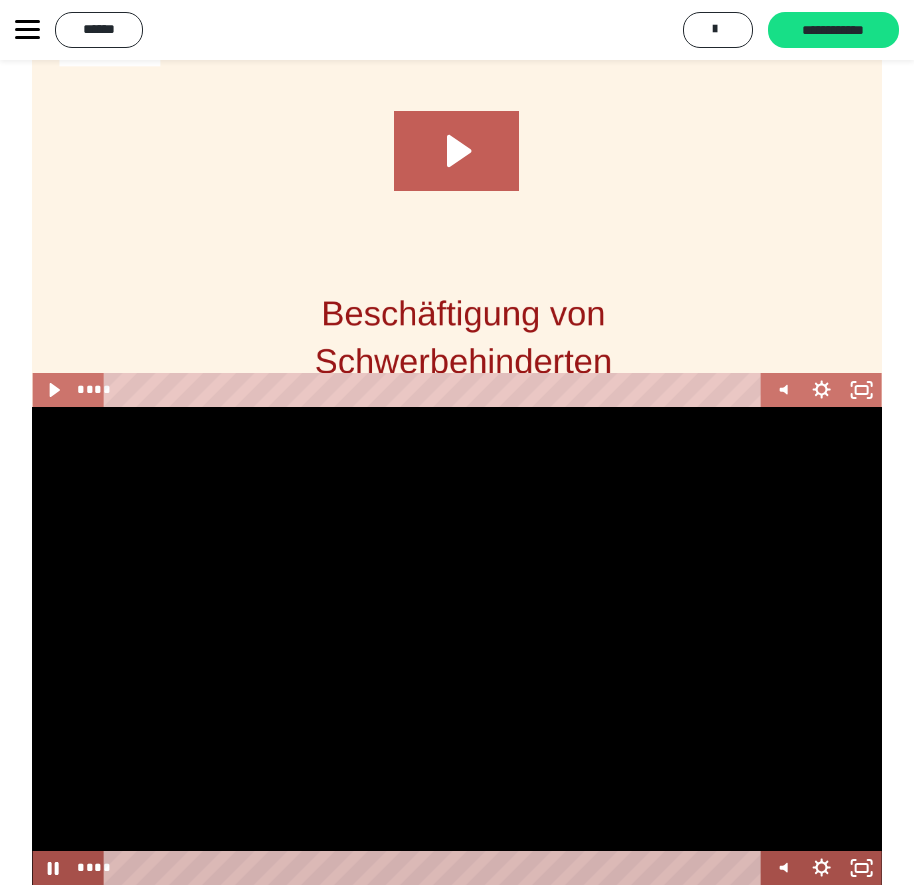 click at bounding box center (456, 646) 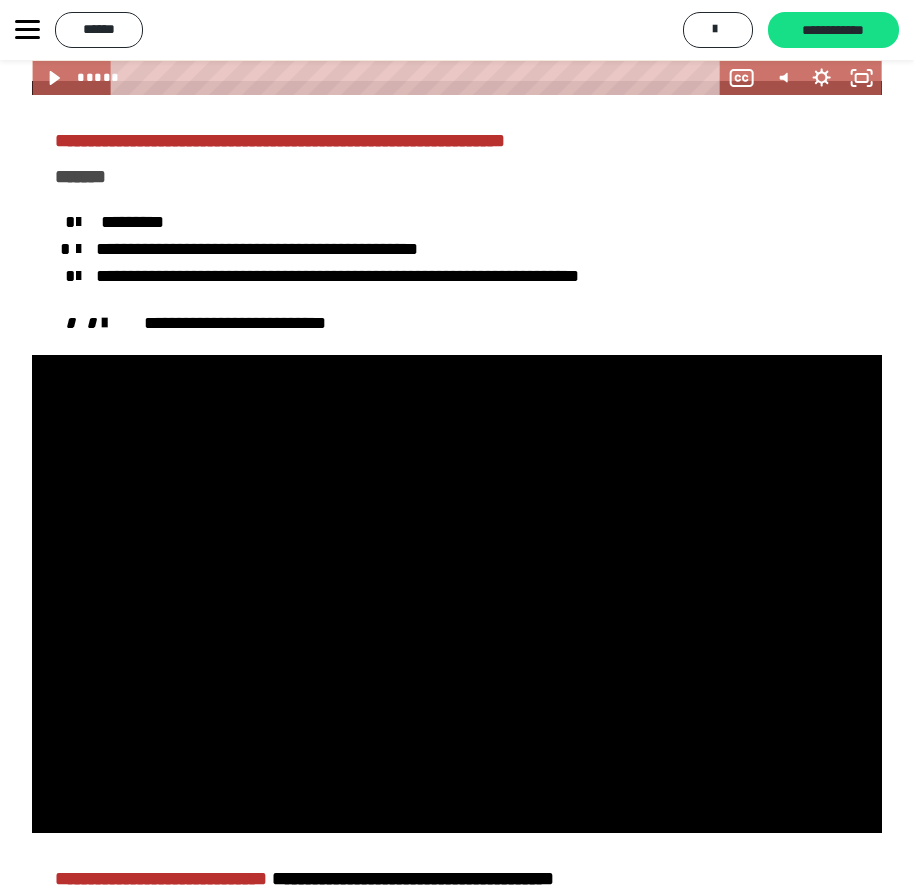 scroll, scrollTop: 4400, scrollLeft: 0, axis: vertical 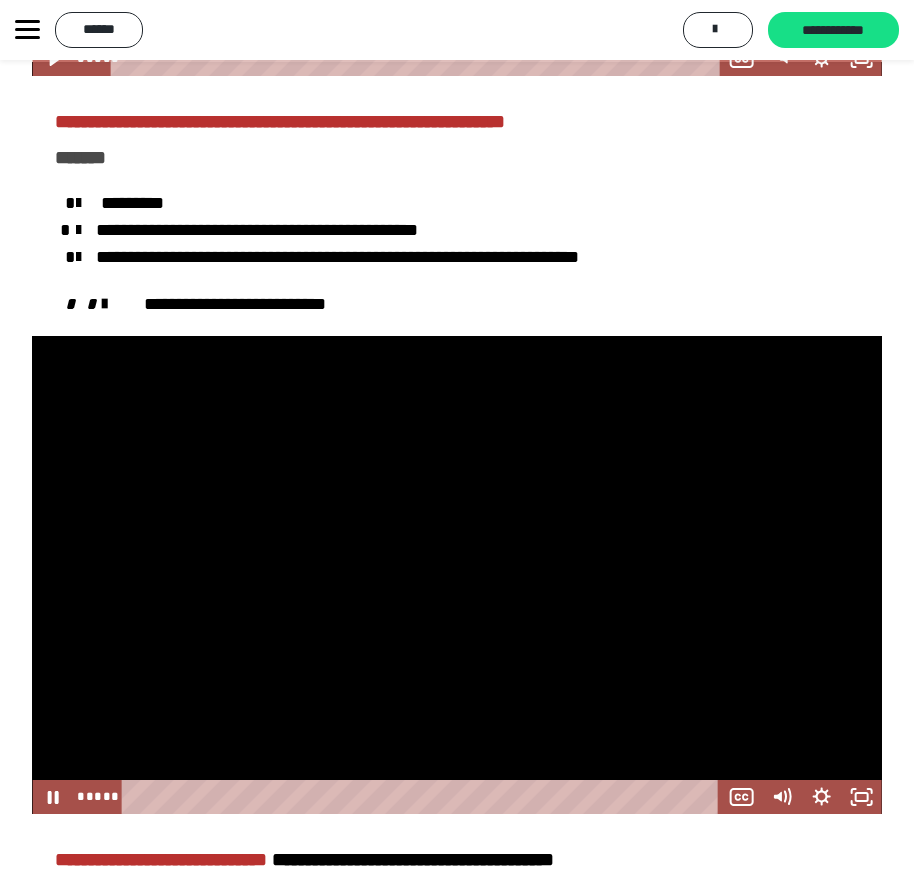 click at bounding box center [456, 575] 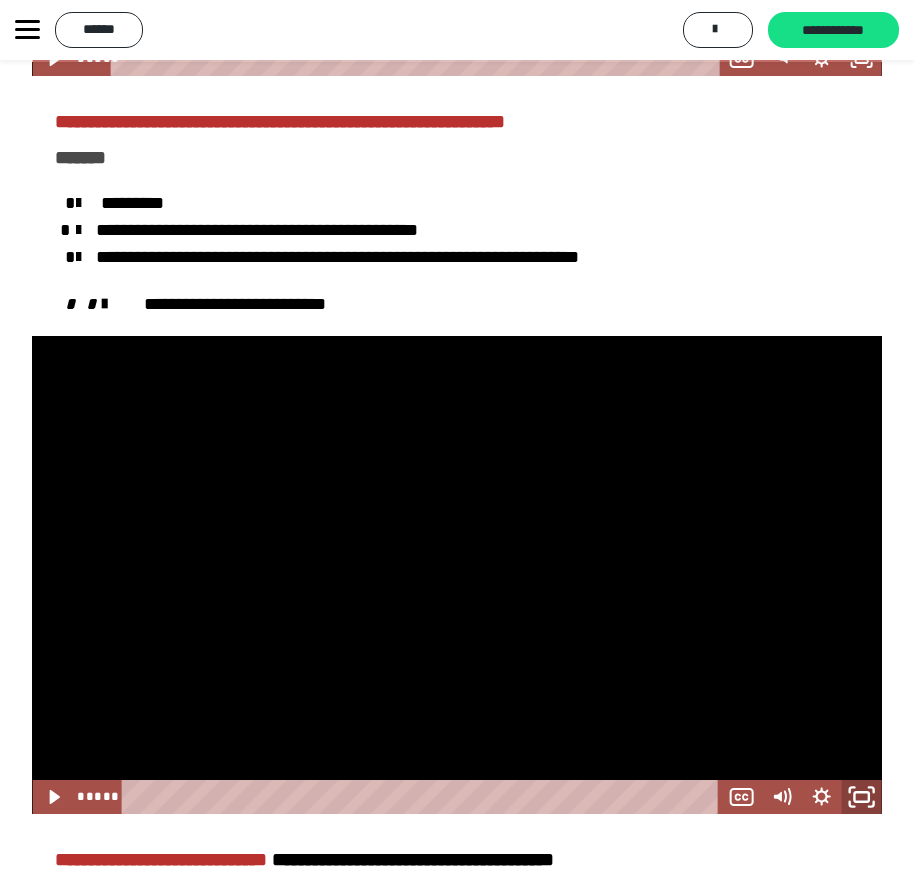 click 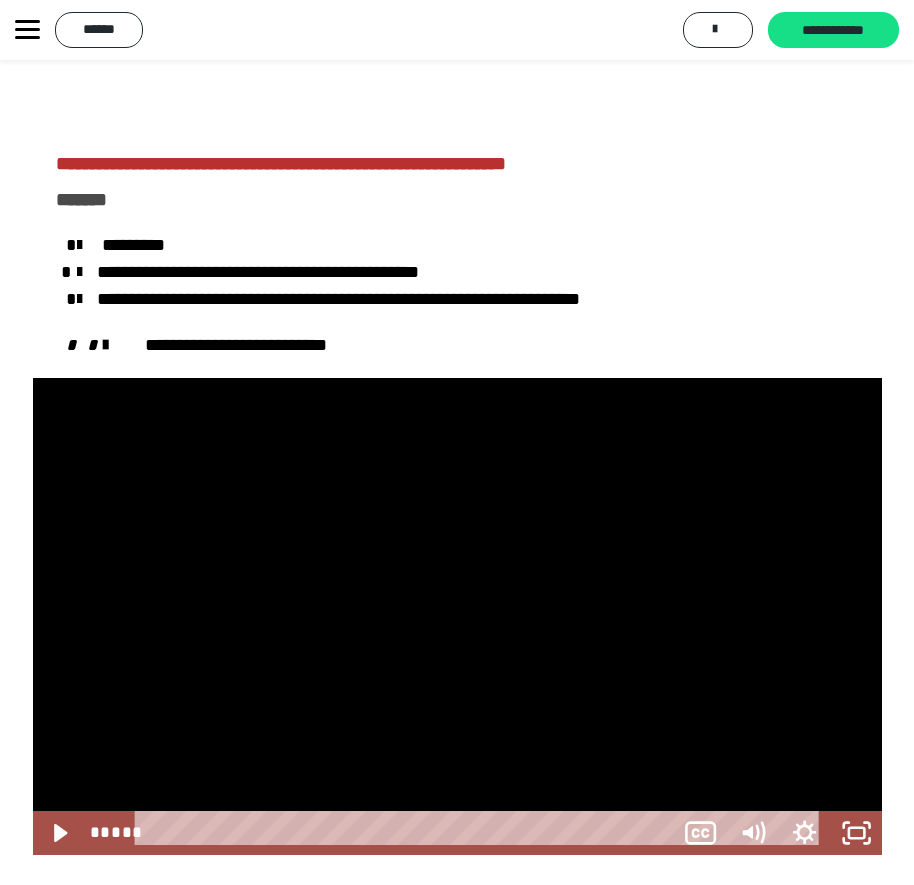 scroll, scrollTop: 2579, scrollLeft: 0, axis: vertical 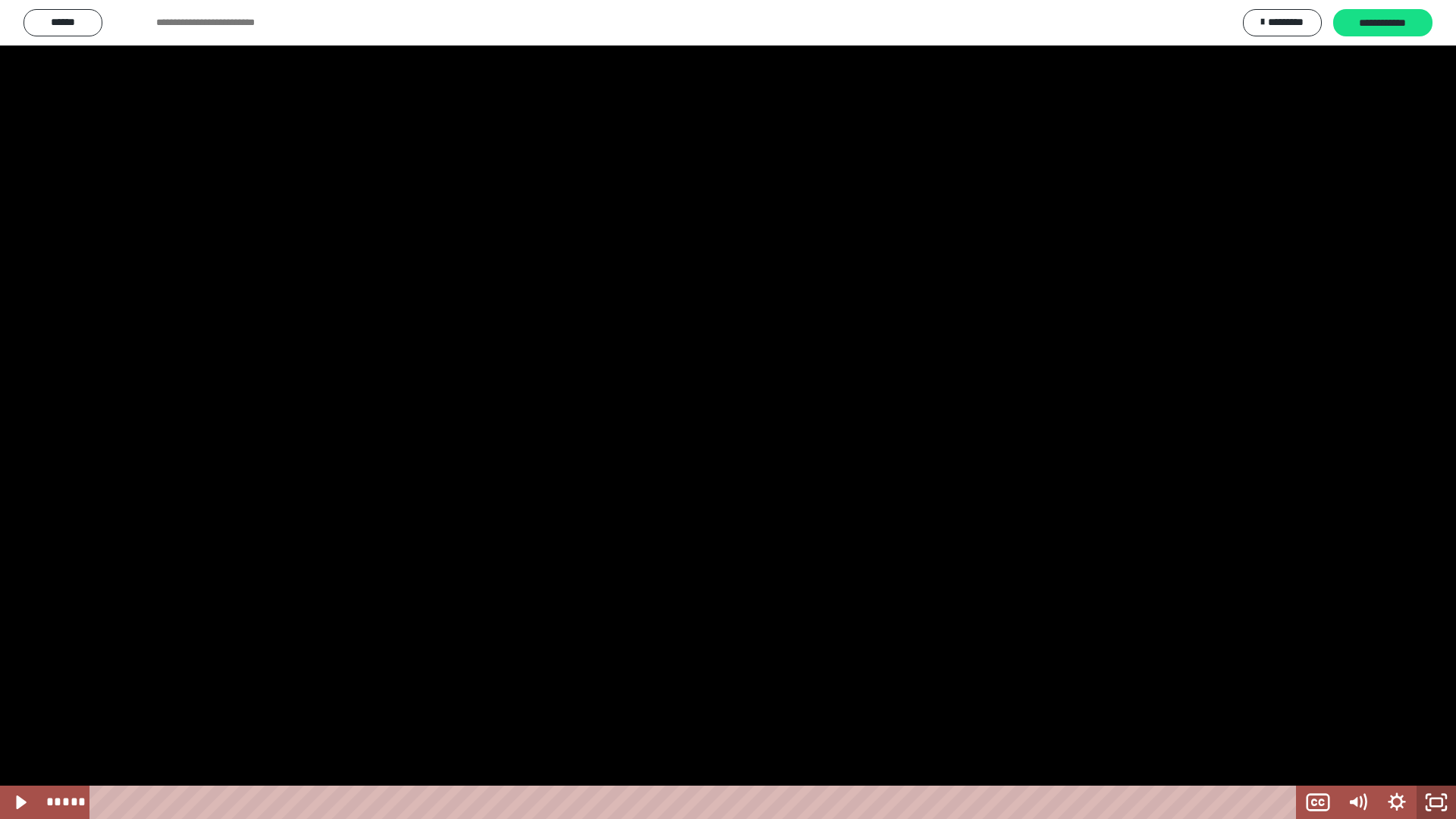 click 